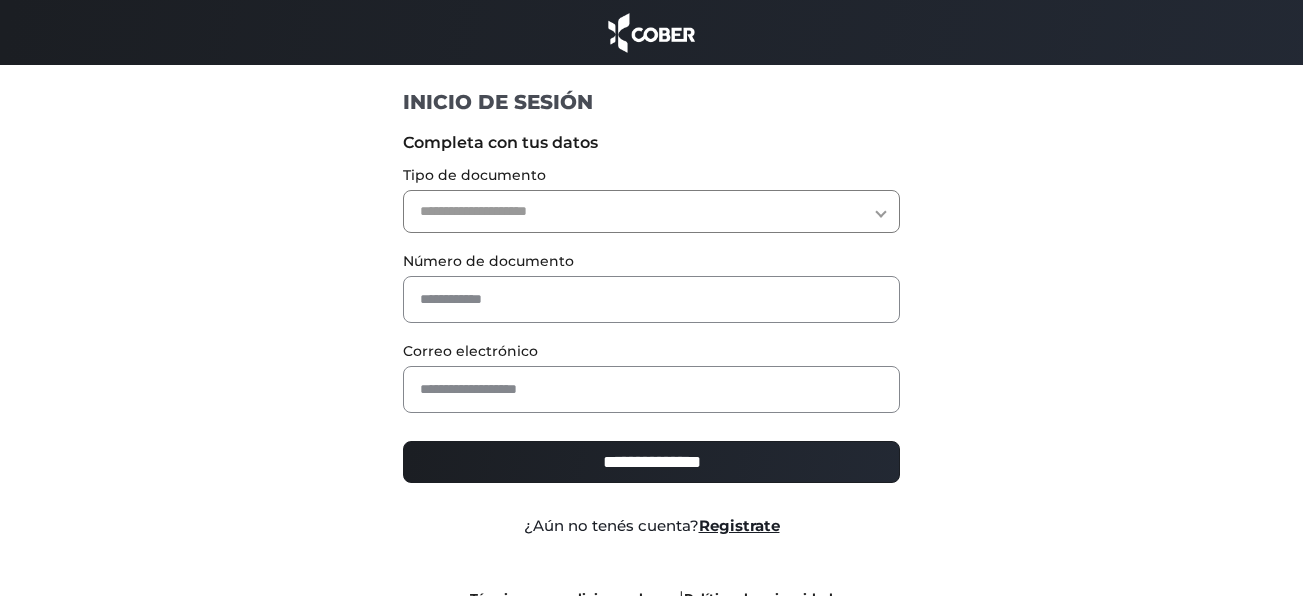 scroll, scrollTop: 0, scrollLeft: 0, axis: both 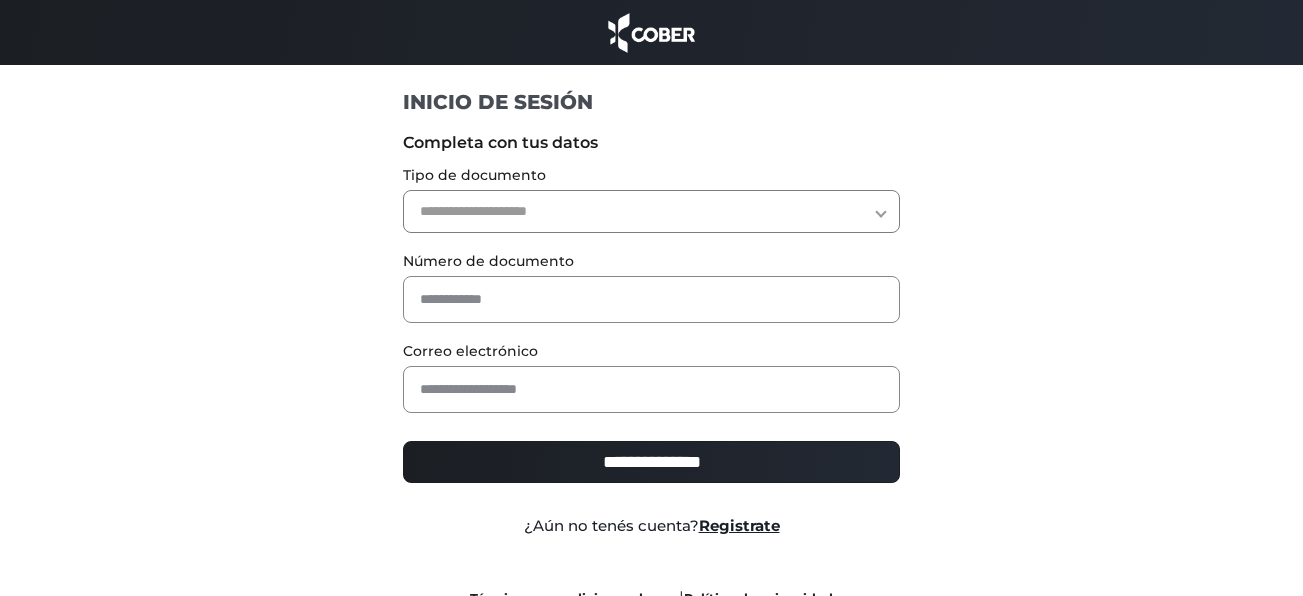 click on "**********" at bounding box center [651, 211] 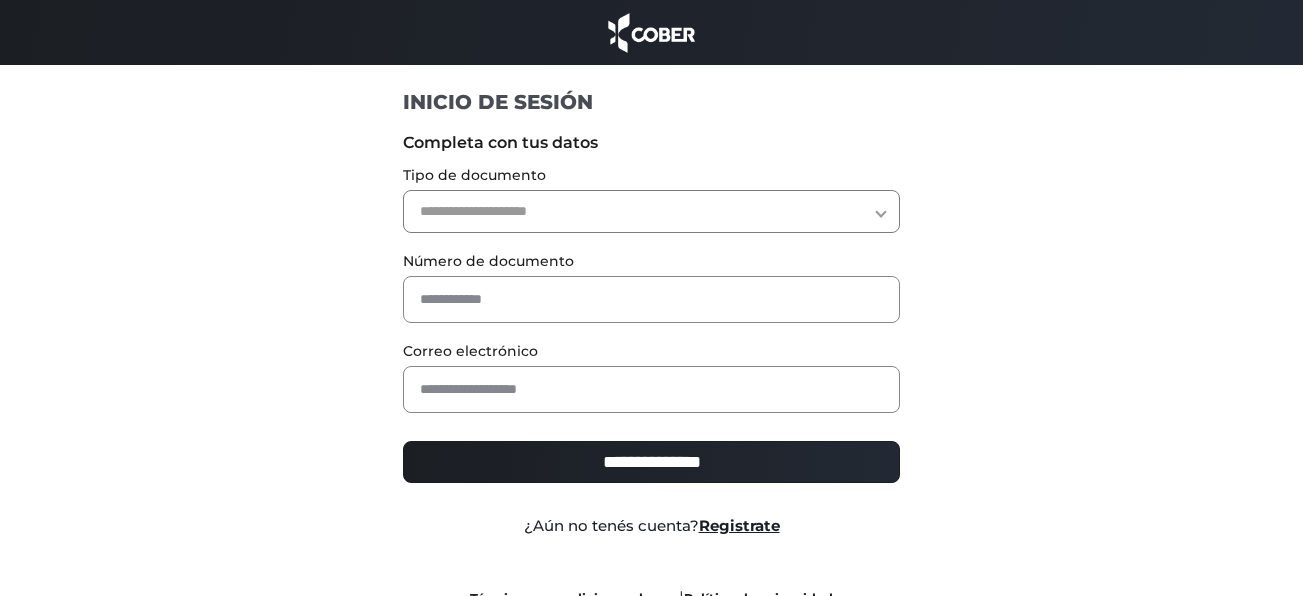 select on "***" 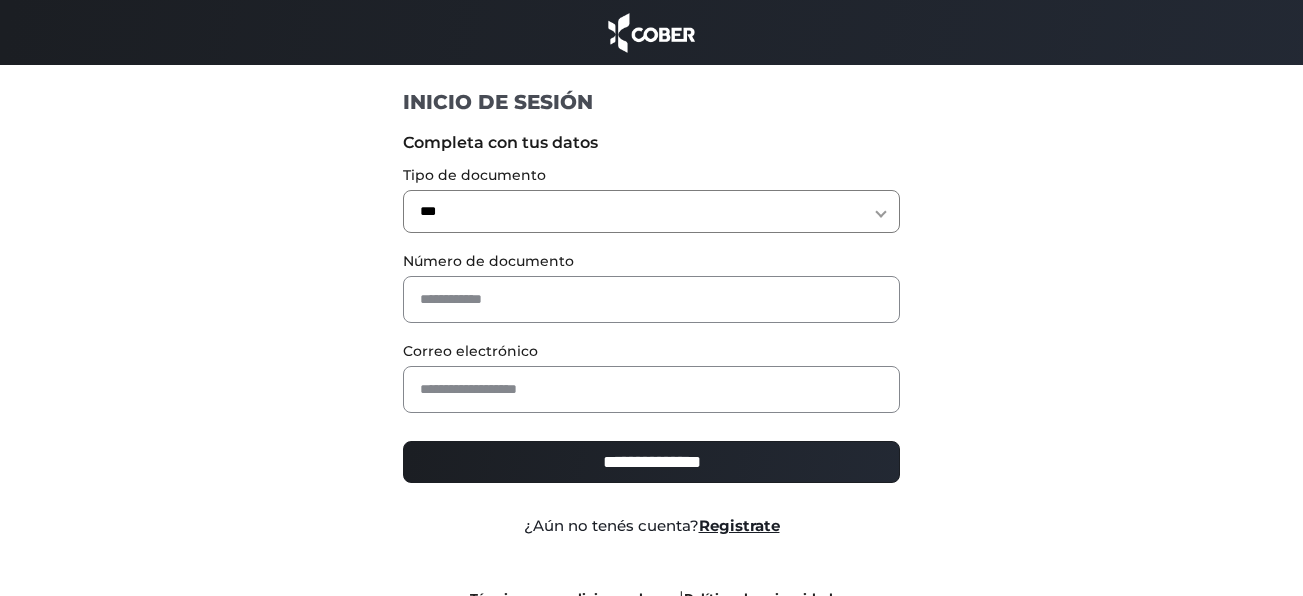 click on "**********" at bounding box center [651, 211] 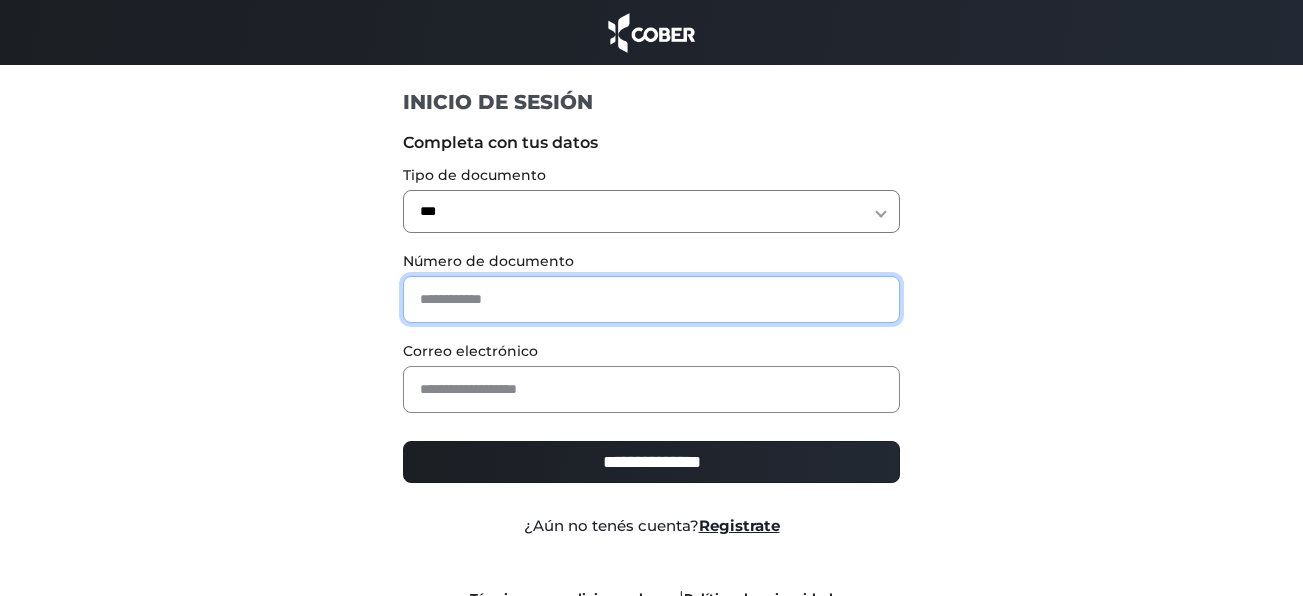 click at bounding box center (651, 299) 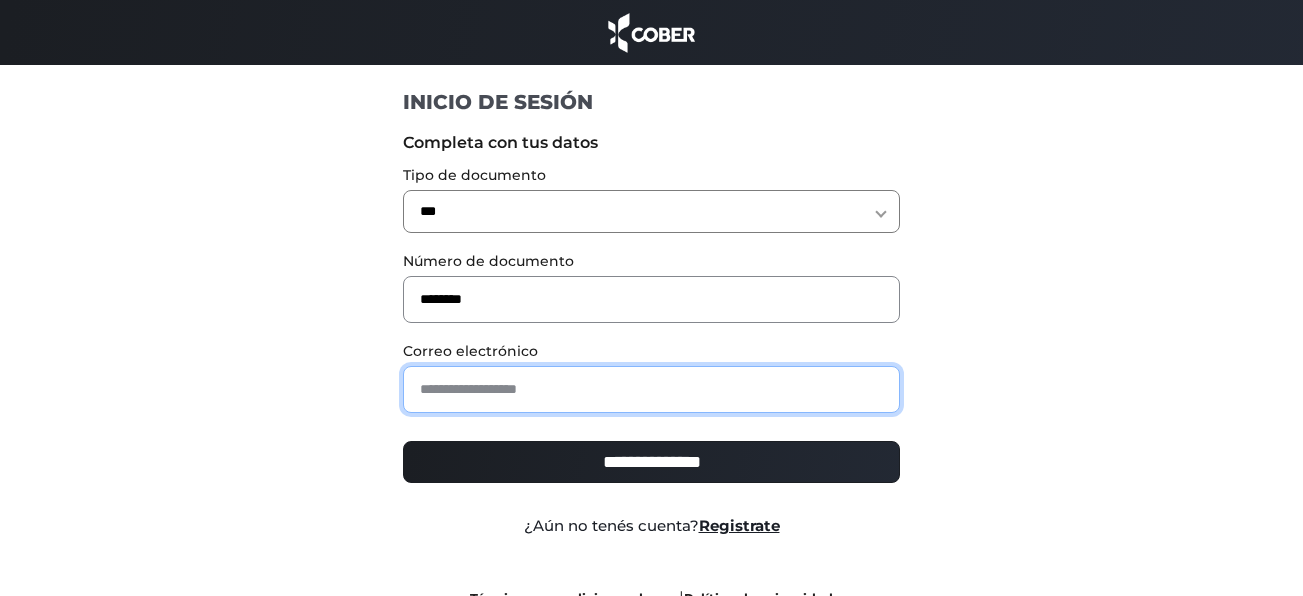 click at bounding box center [651, 389] 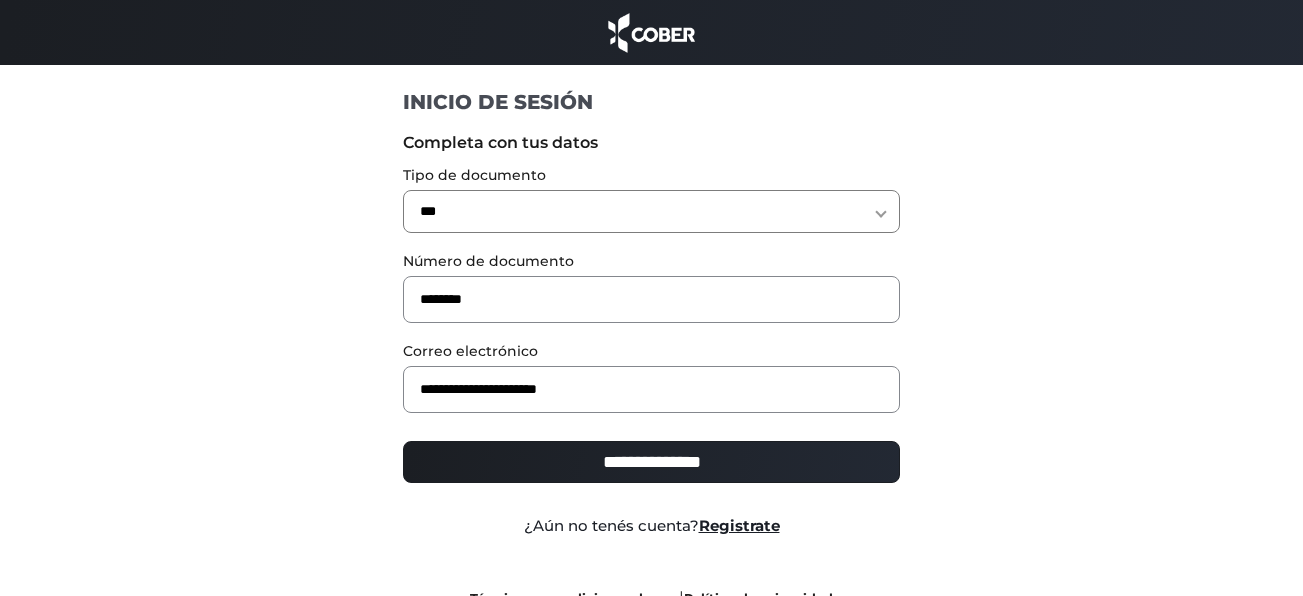 click on "**********" at bounding box center (651, 462) 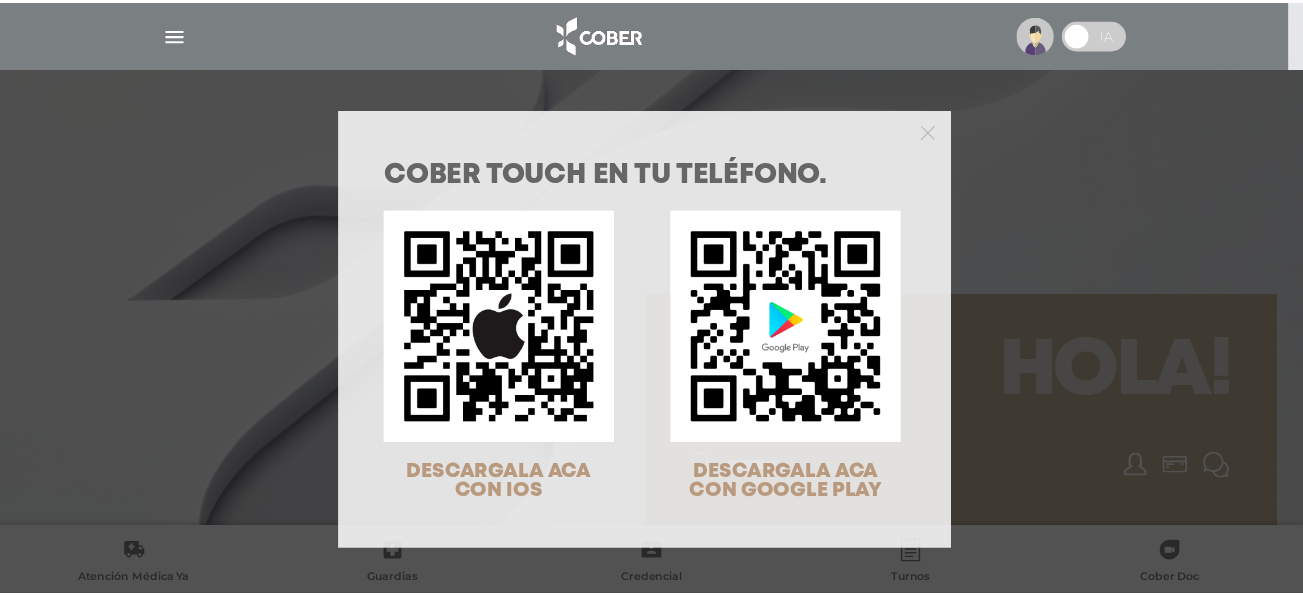 scroll, scrollTop: 0, scrollLeft: 0, axis: both 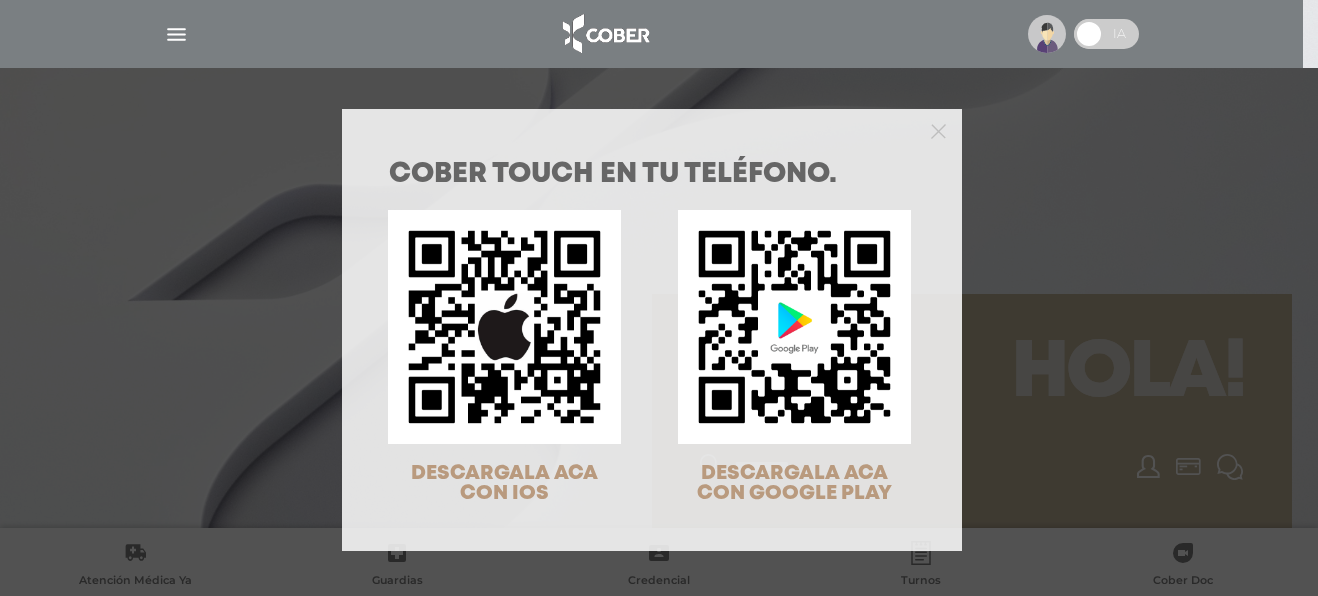 click at bounding box center (652, 129) 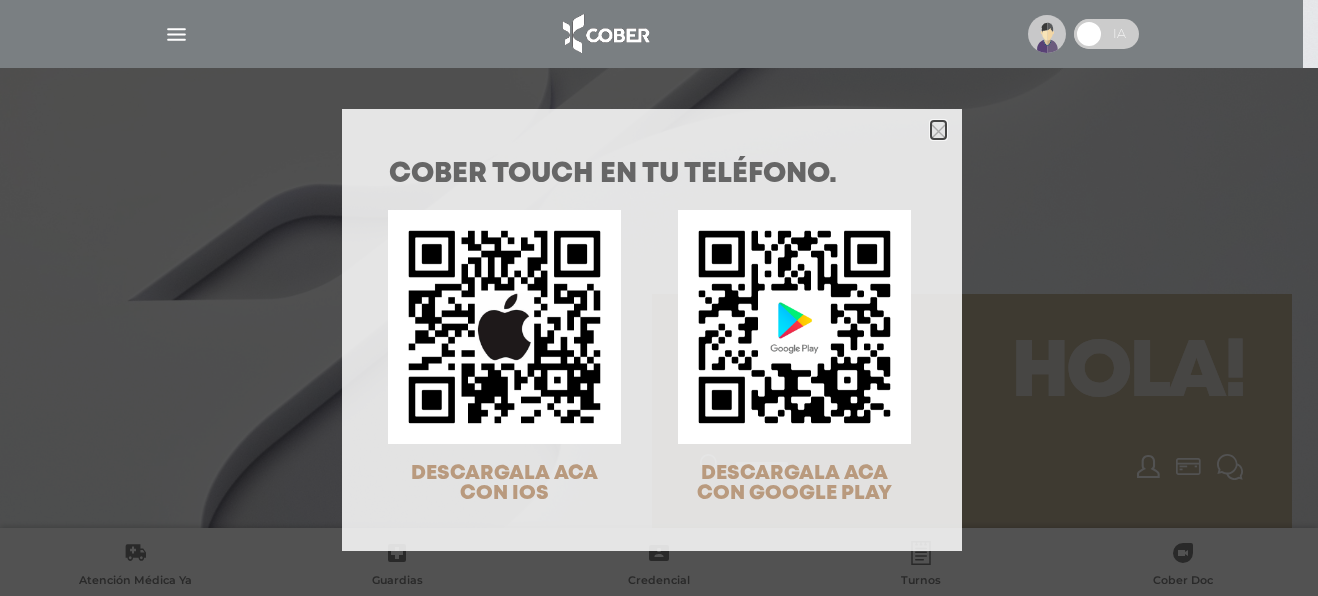 click at bounding box center [938, 131] 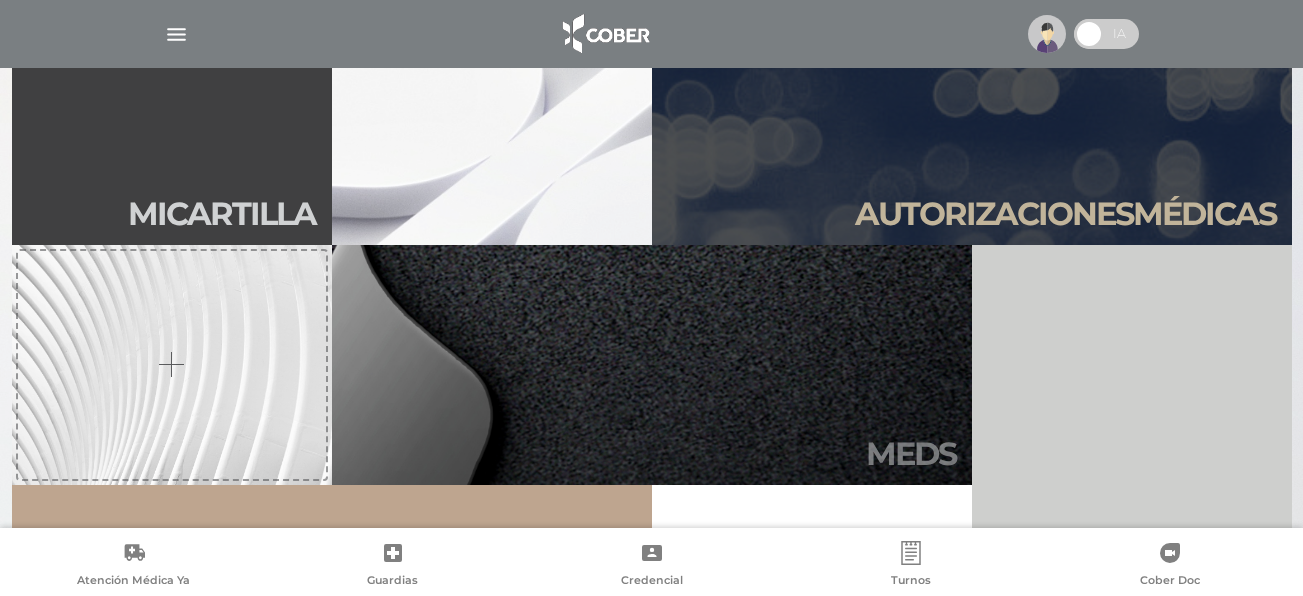 scroll, scrollTop: 600, scrollLeft: 0, axis: vertical 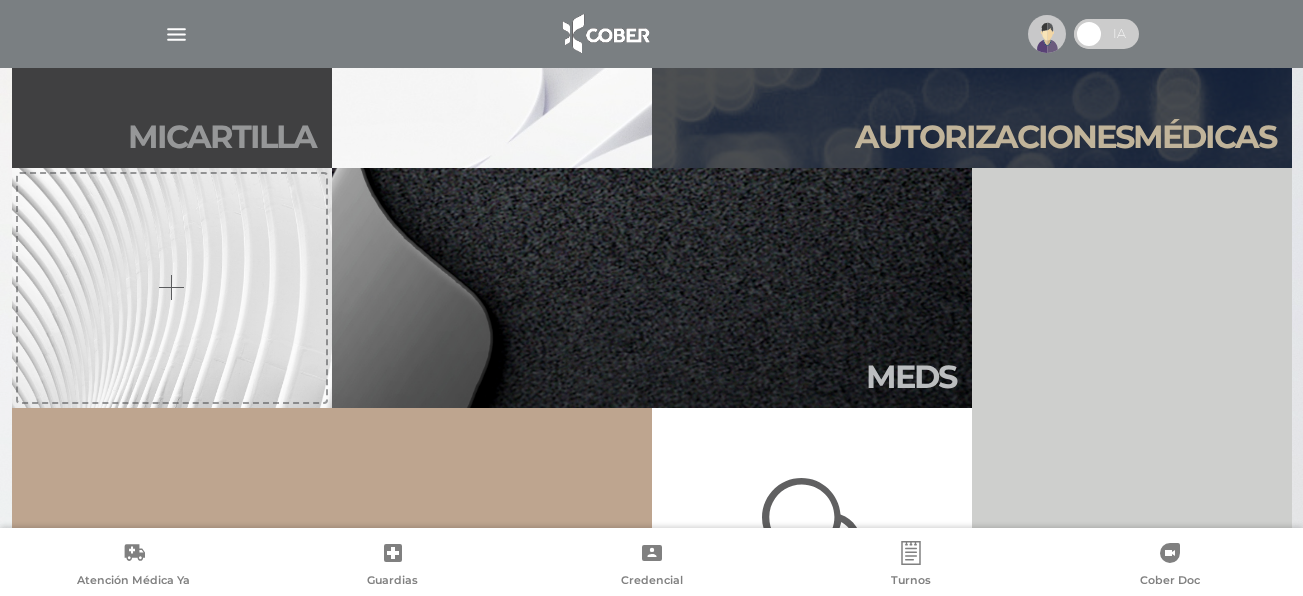 click on "Mi  car tilla" at bounding box center [222, 137] 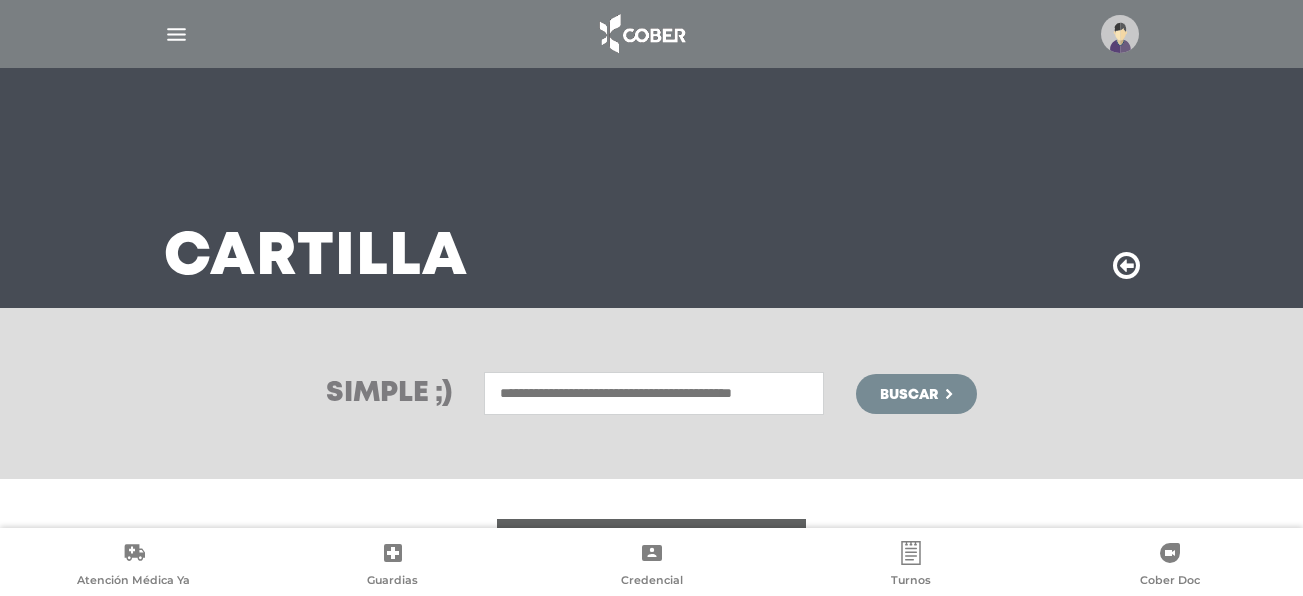 click at bounding box center [654, 393] 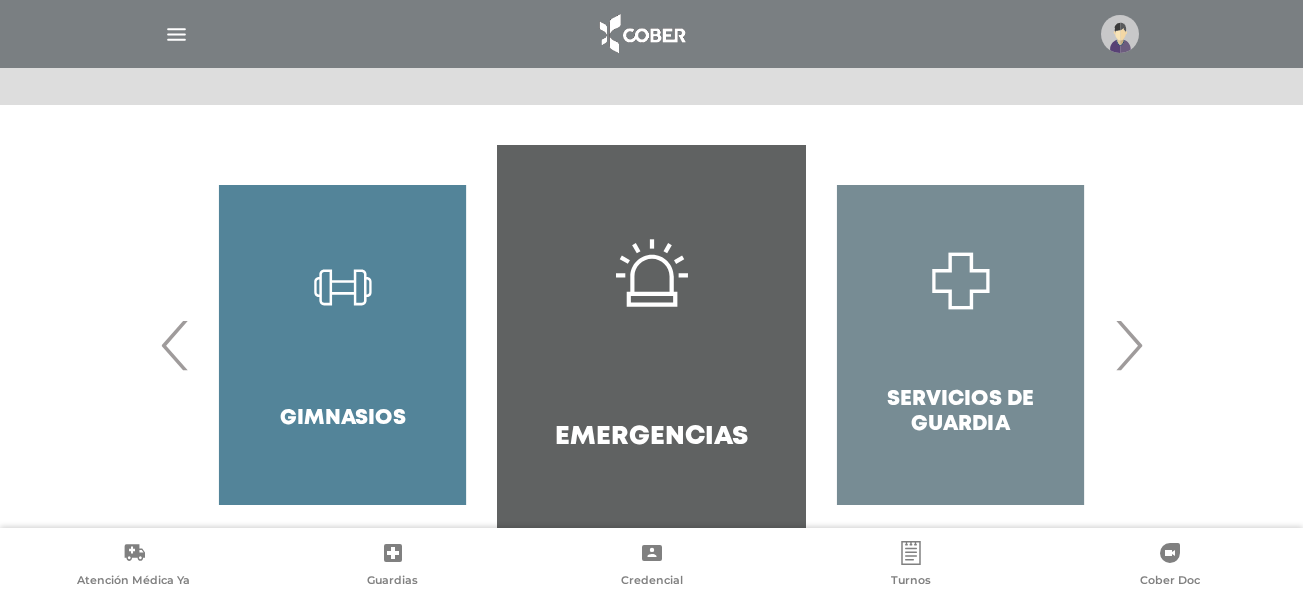 scroll, scrollTop: 200, scrollLeft: 0, axis: vertical 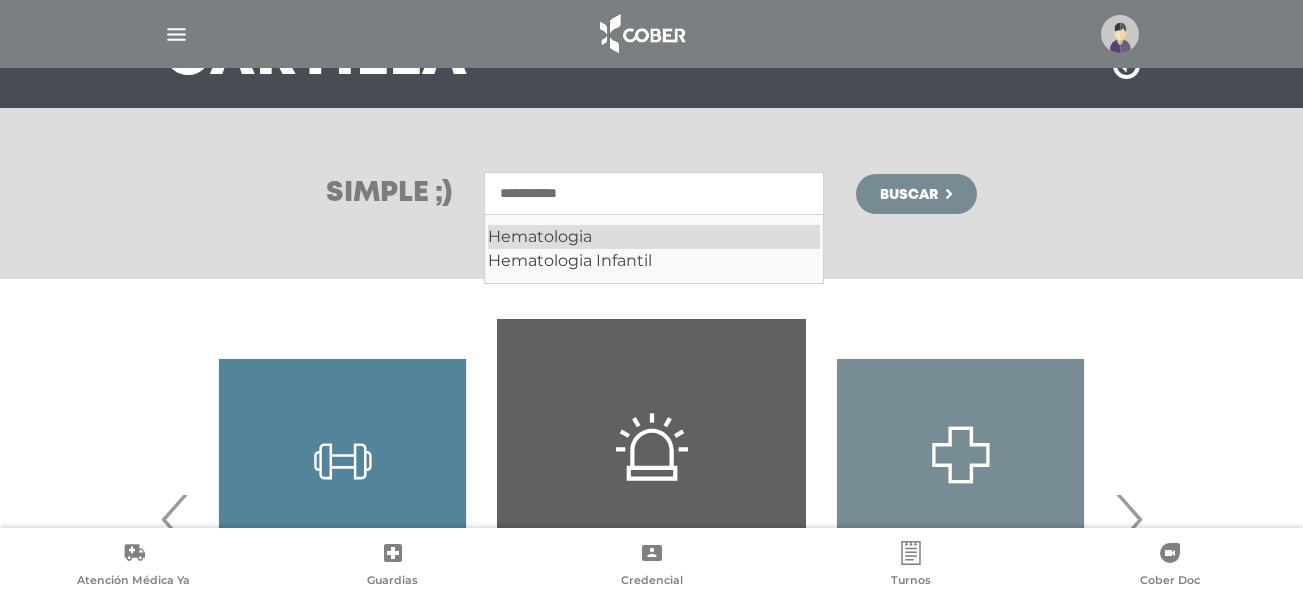click on "Hematologia" at bounding box center [654, 237] 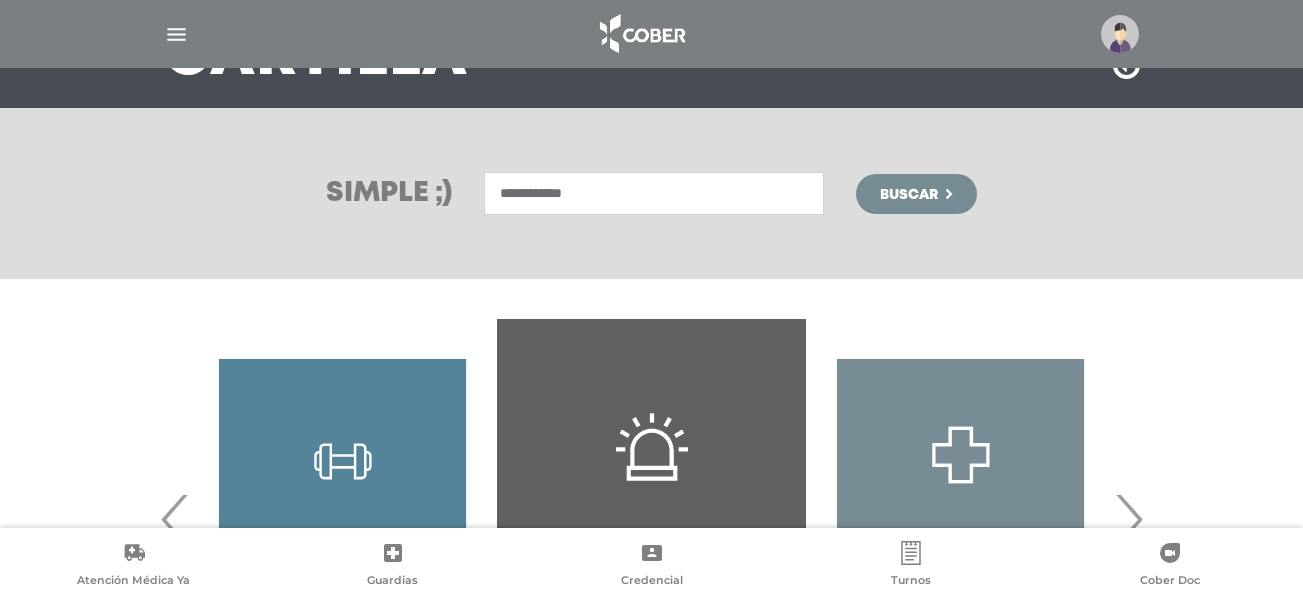 type on "**********" 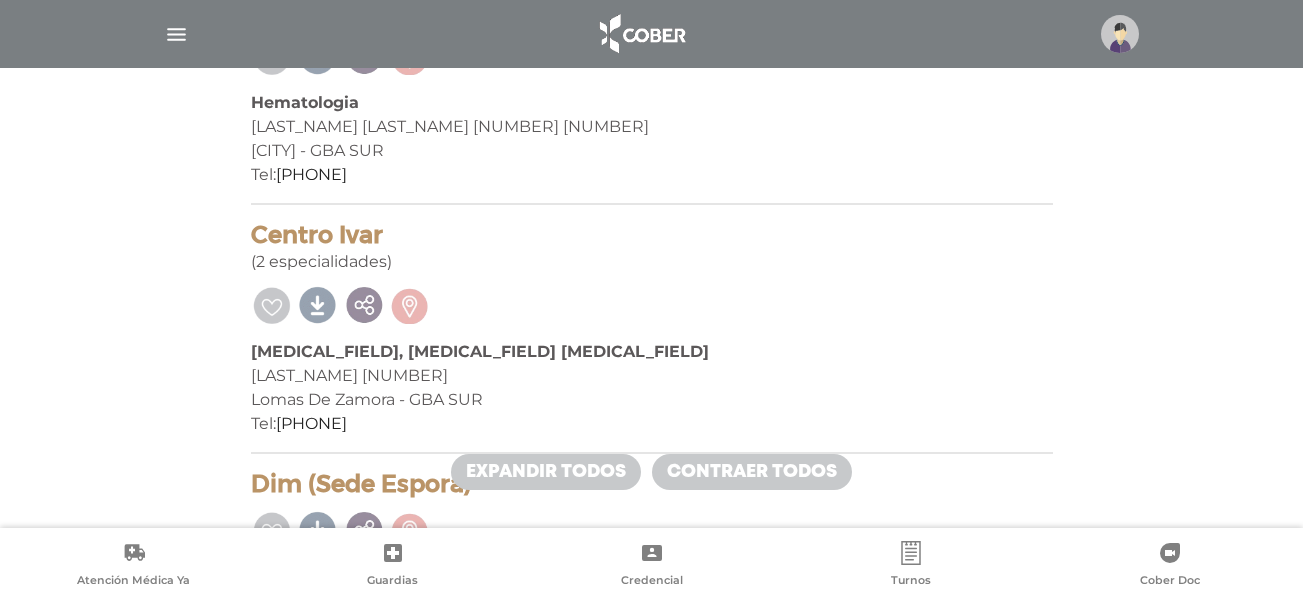 scroll, scrollTop: 4628, scrollLeft: 0, axis: vertical 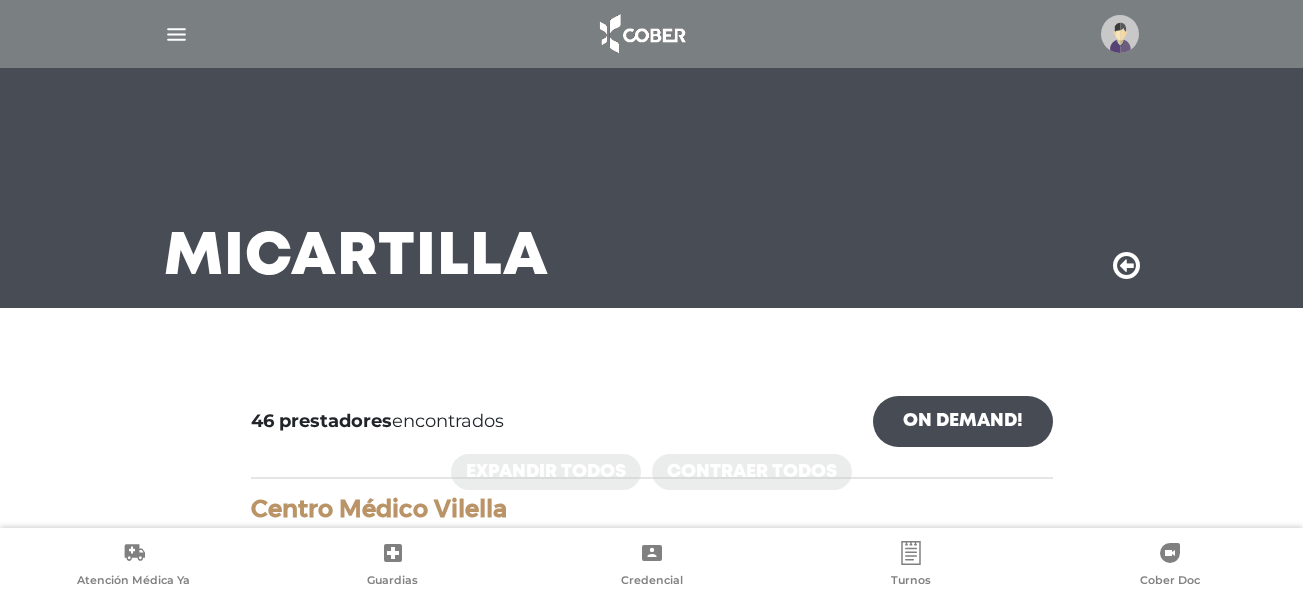 click at bounding box center (651, 34) 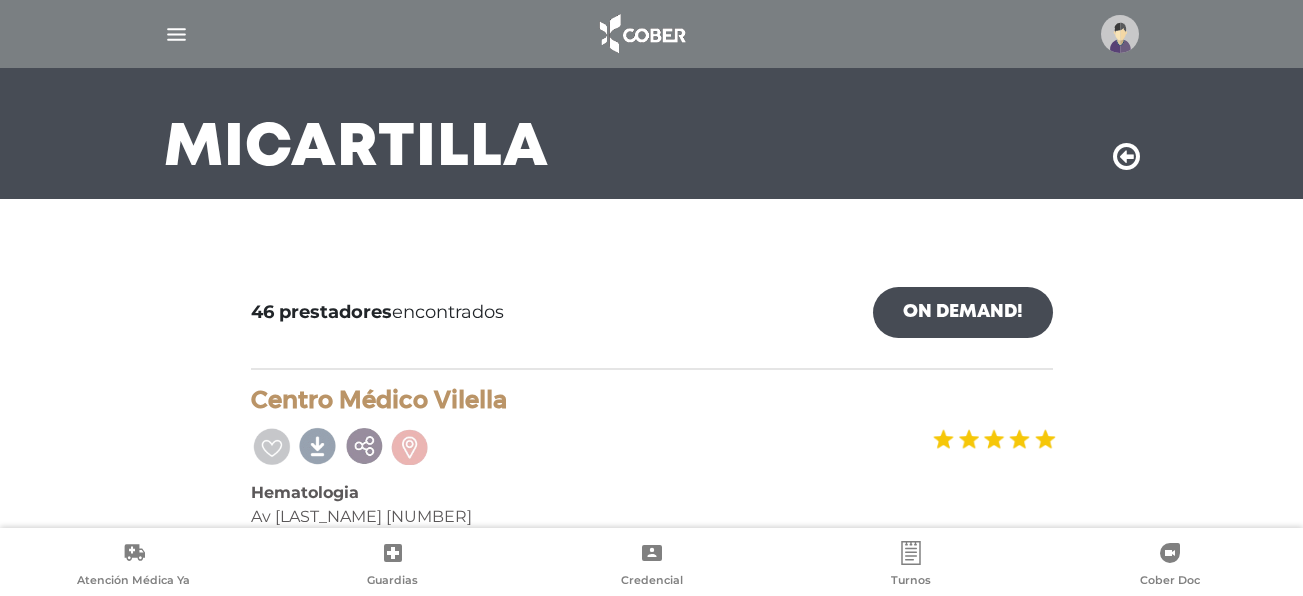 scroll, scrollTop: 0, scrollLeft: 0, axis: both 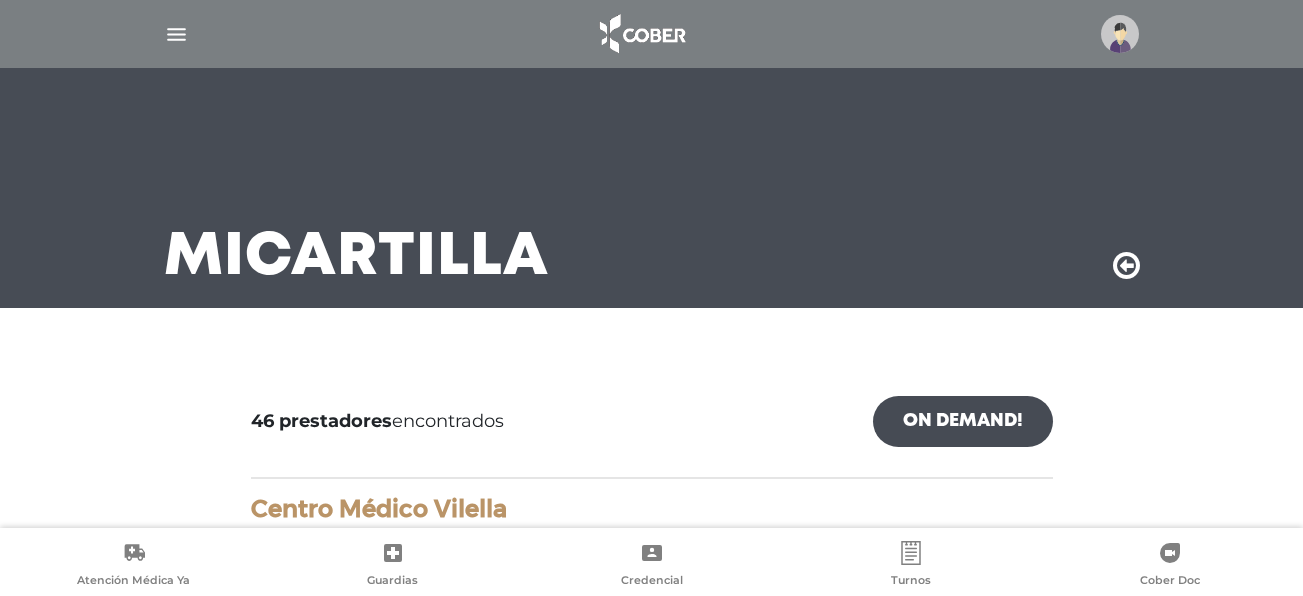 click at bounding box center (176, 34) 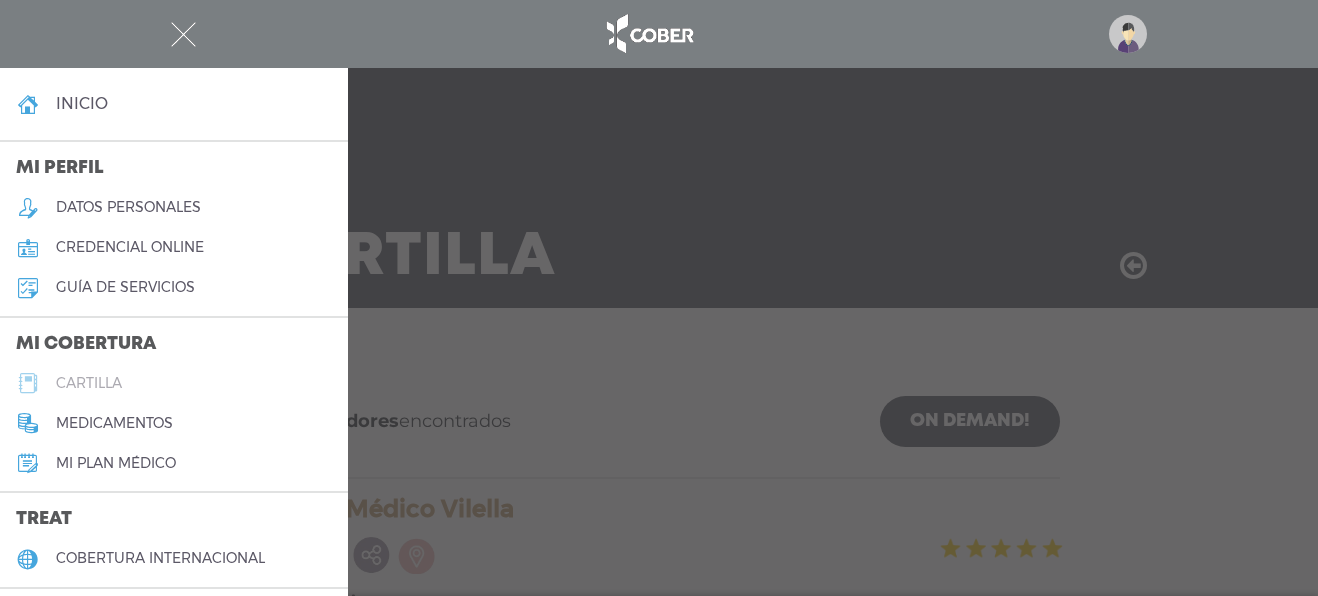 click on "cartilla" at bounding box center (89, 383) 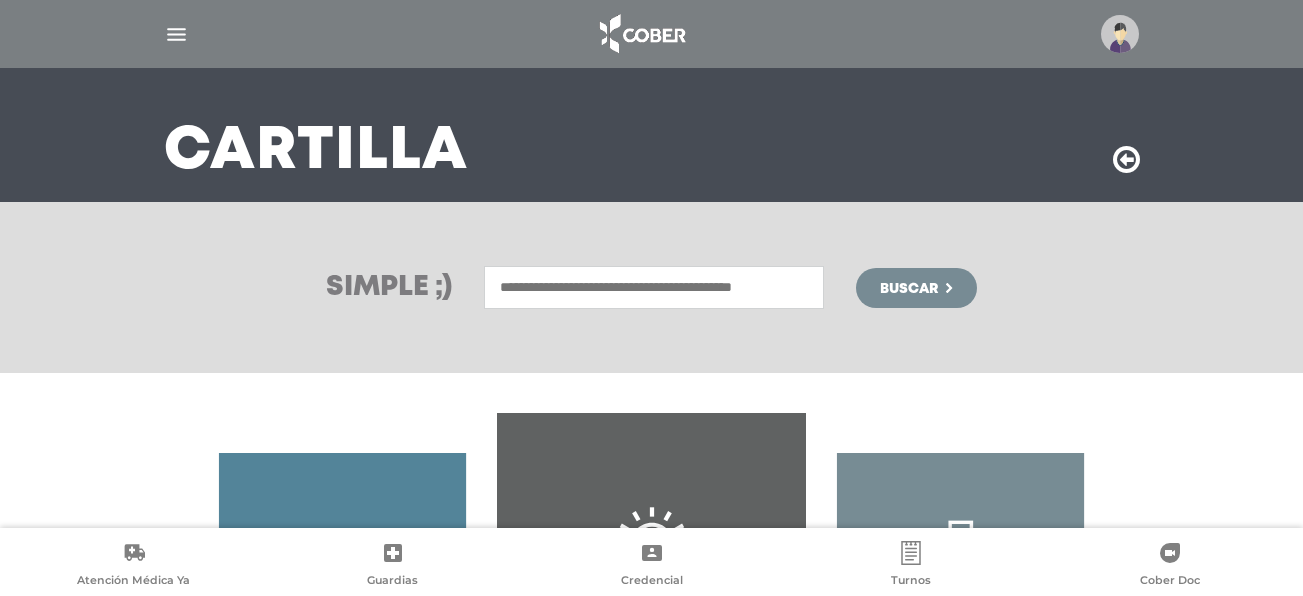 scroll, scrollTop: 100, scrollLeft: 0, axis: vertical 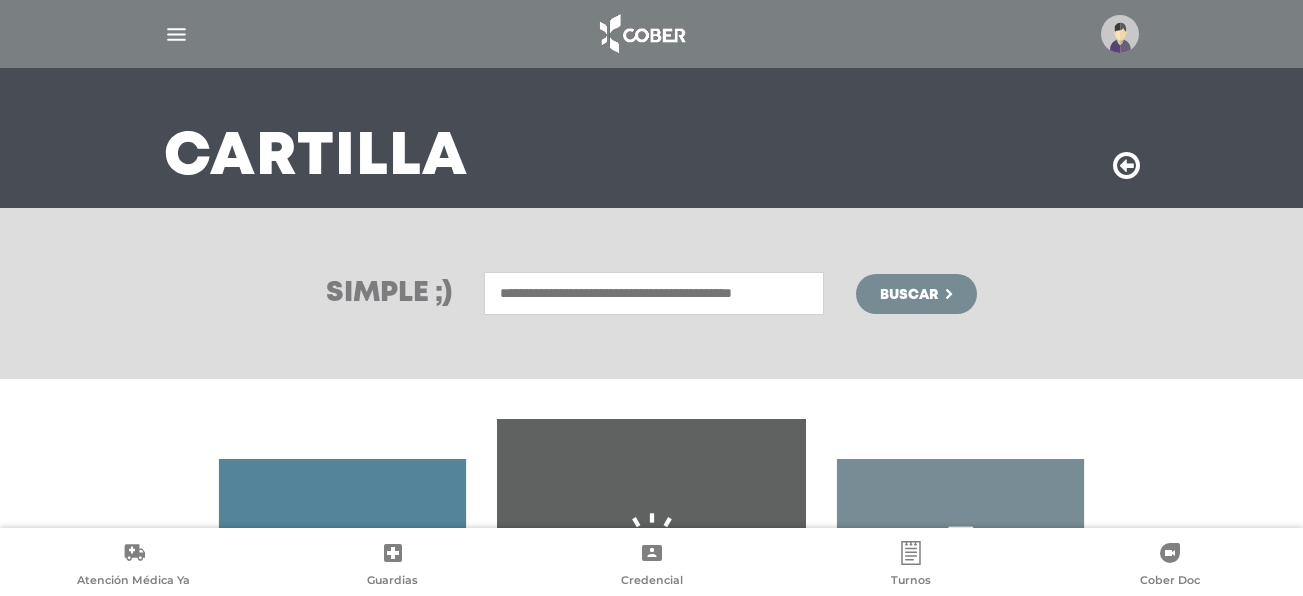click at bounding box center (654, 293) 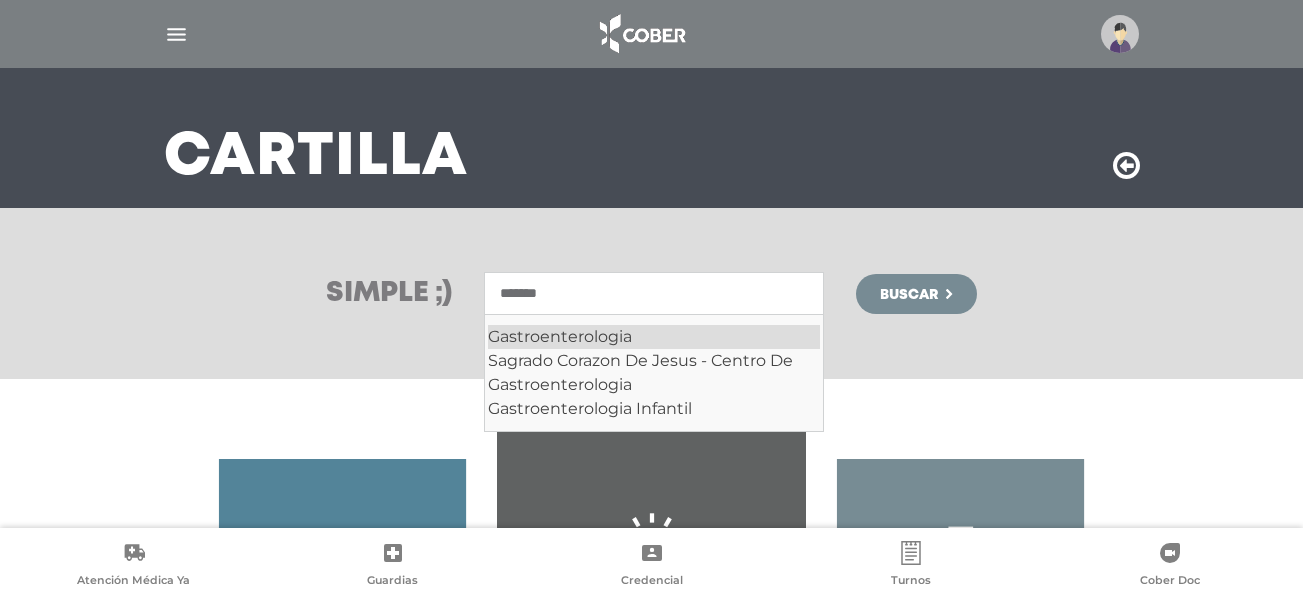 click on "Gastroenterologia" at bounding box center [654, 337] 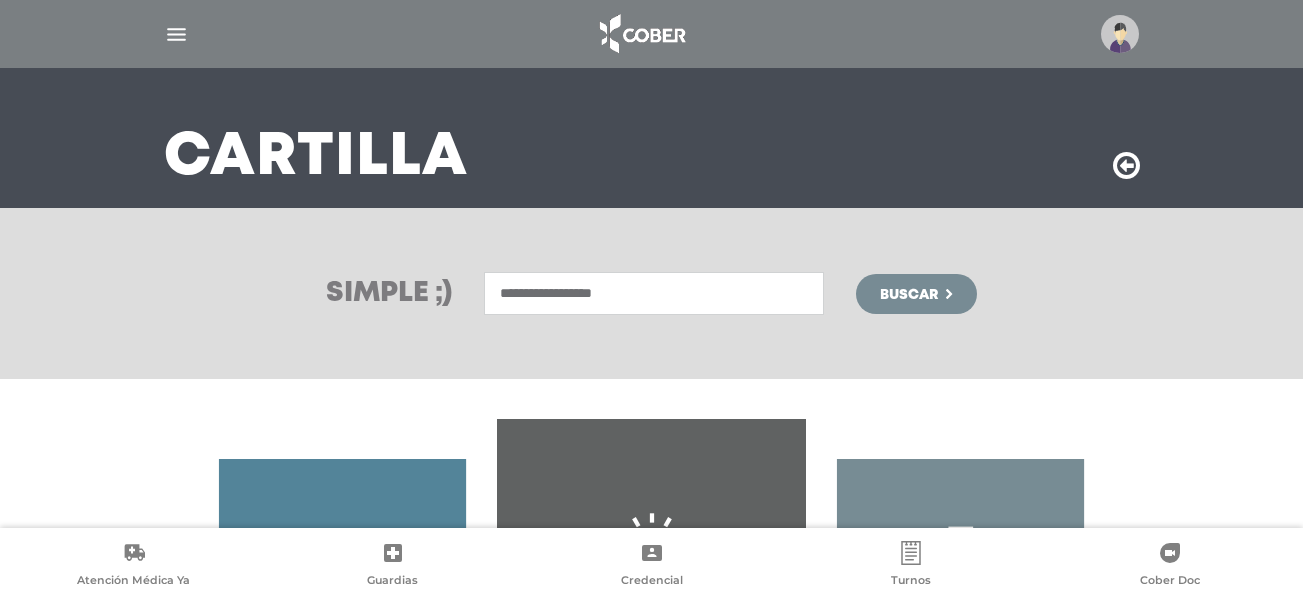 type on "**********" 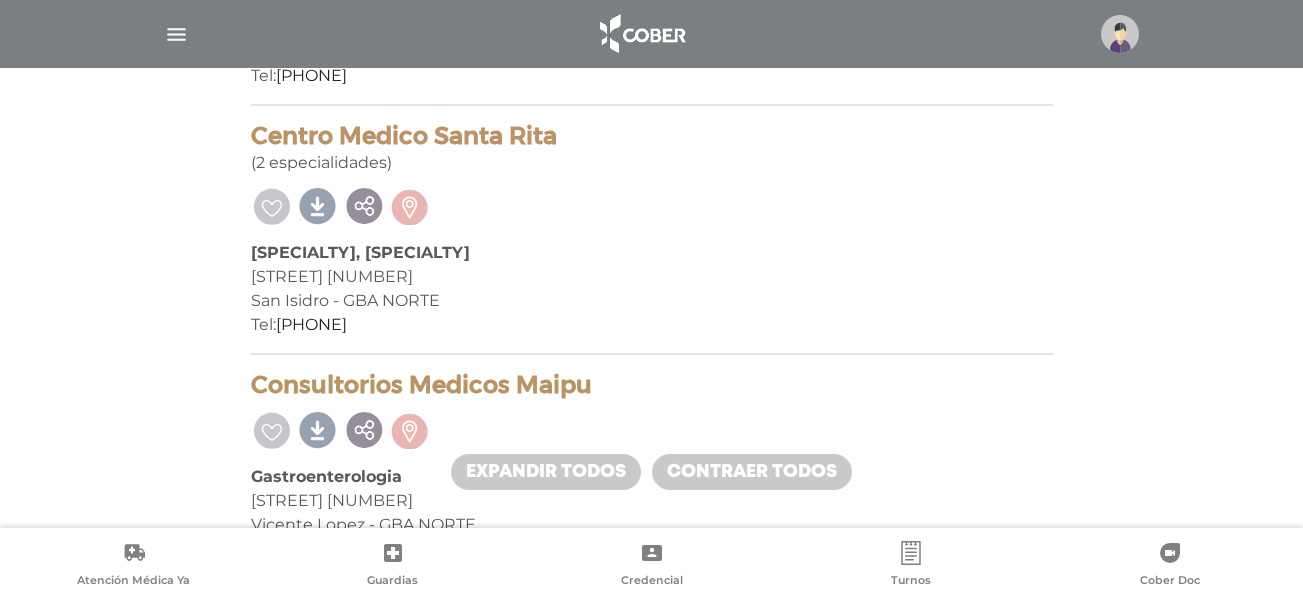 scroll, scrollTop: 2700, scrollLeft: 0, axis: vertical 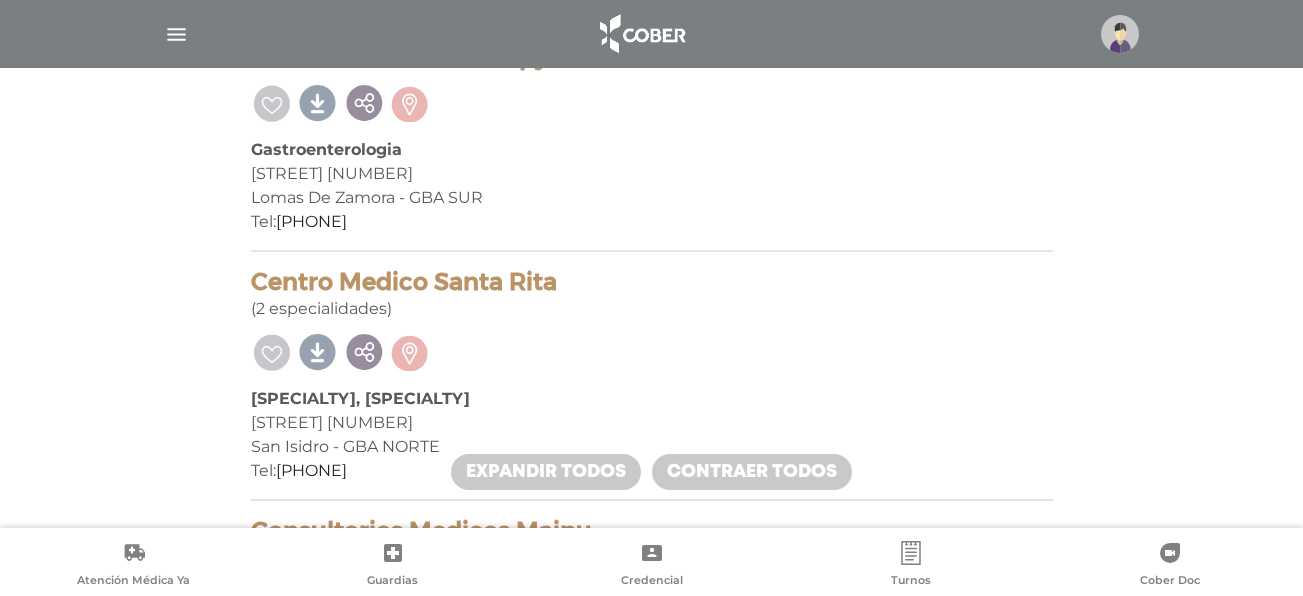 click at bounding box center [176, 34] 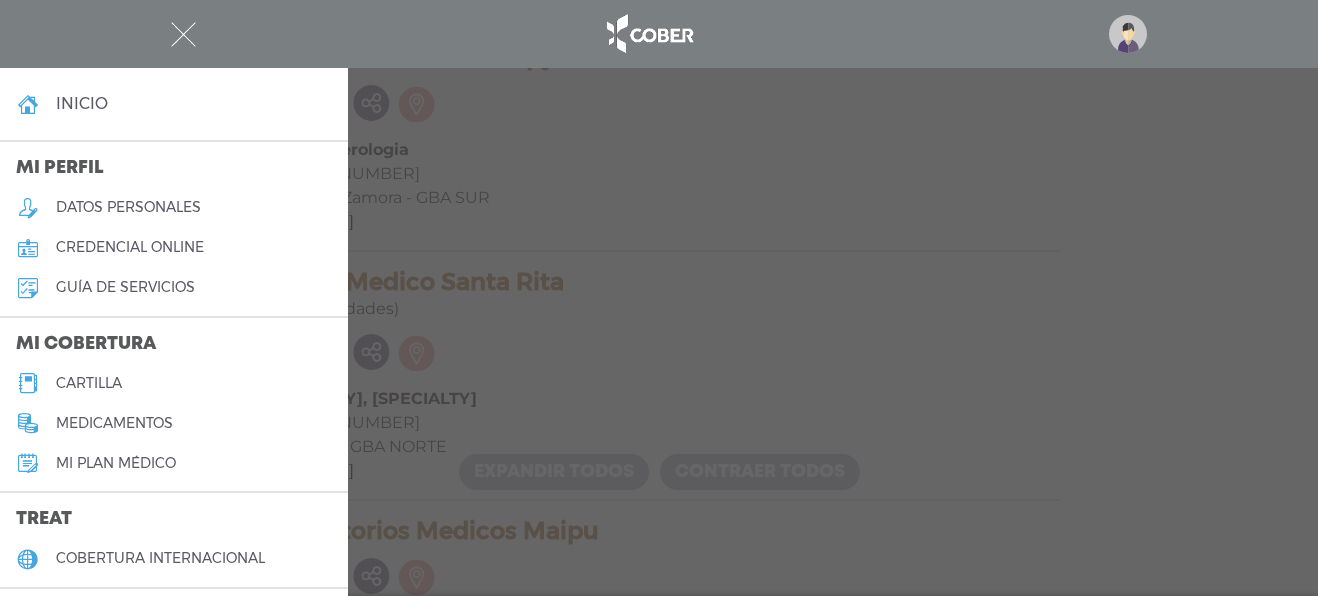 click on "cartilla" at bounding box center (89, 383) 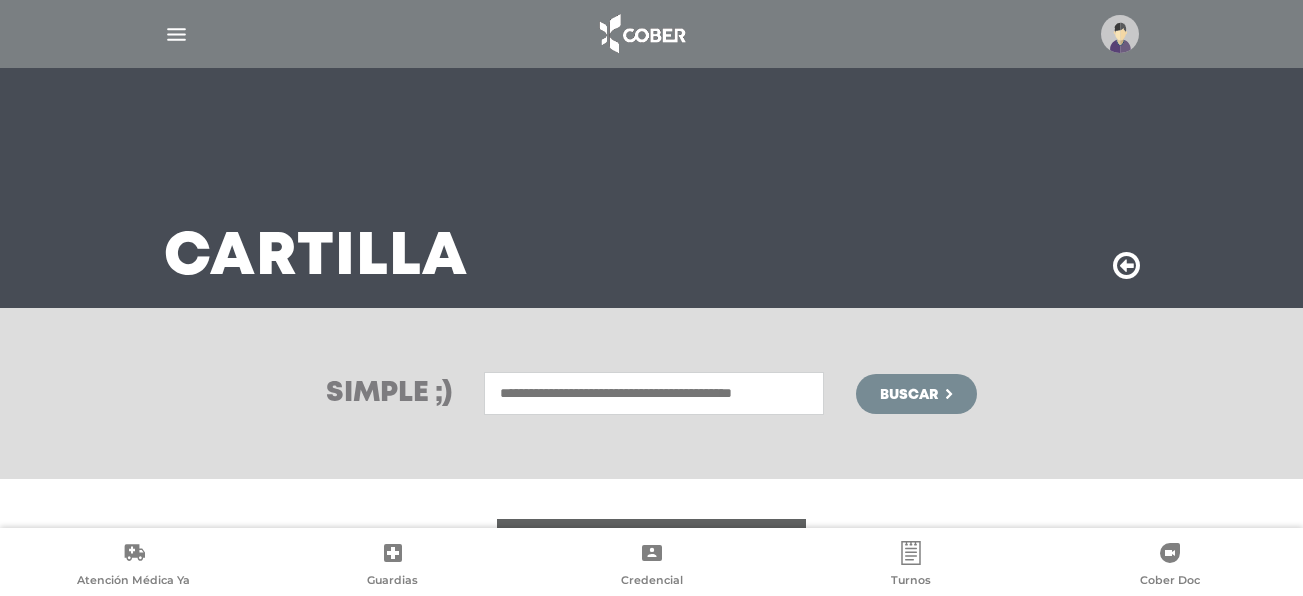 scroll, scrollTop: 0, scrollLeft: 0, axis: both 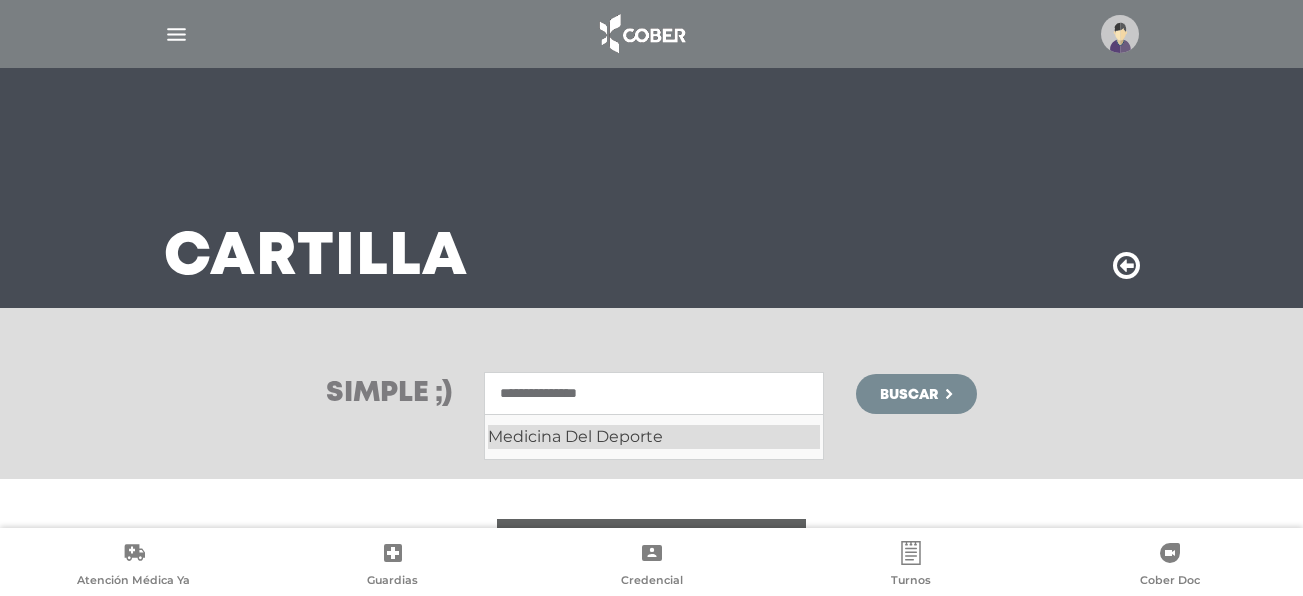 click on "Medicina Del Deporte" at bounding box center (654, 437) 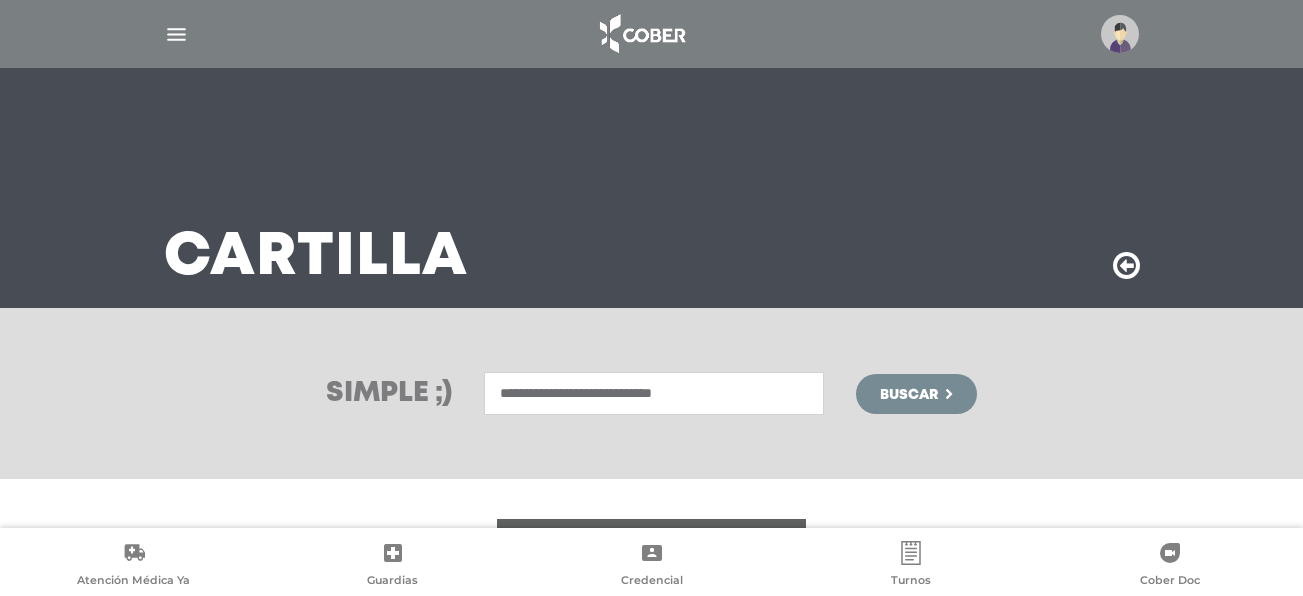 type on "**********" 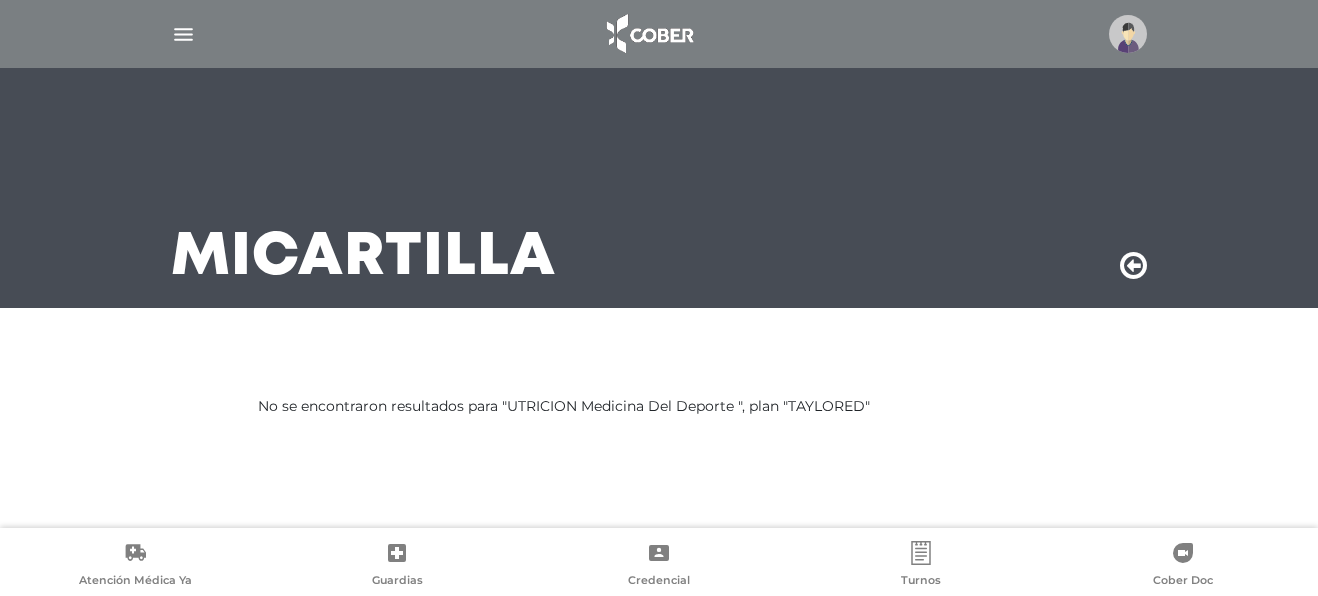 scroll, scrollTop: 0, scrollLeft: 0, axis: both 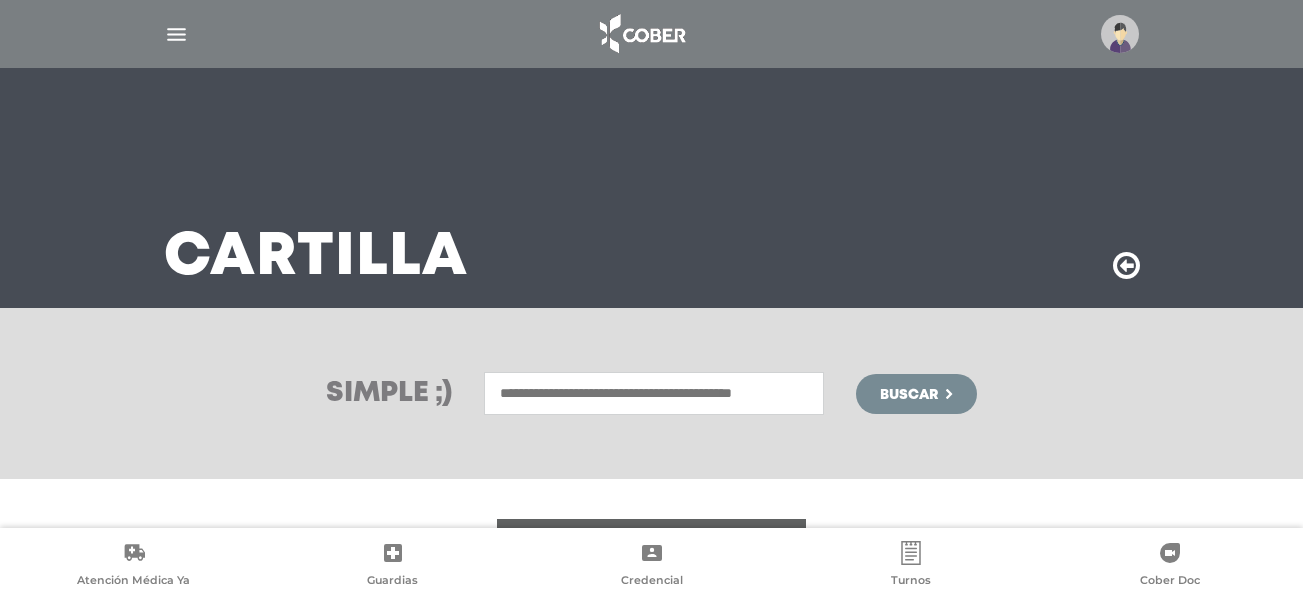 click at bounding box center (654, 393) 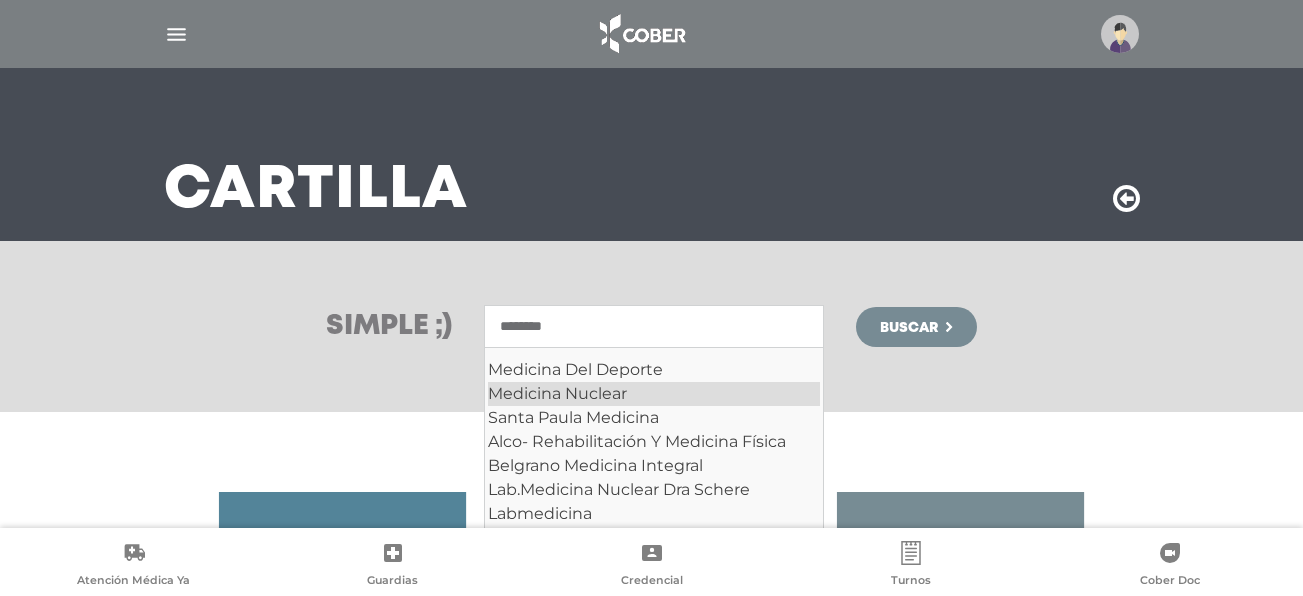 scroll, scrollTop: 100, scrollLeft: 0, axis: vertical 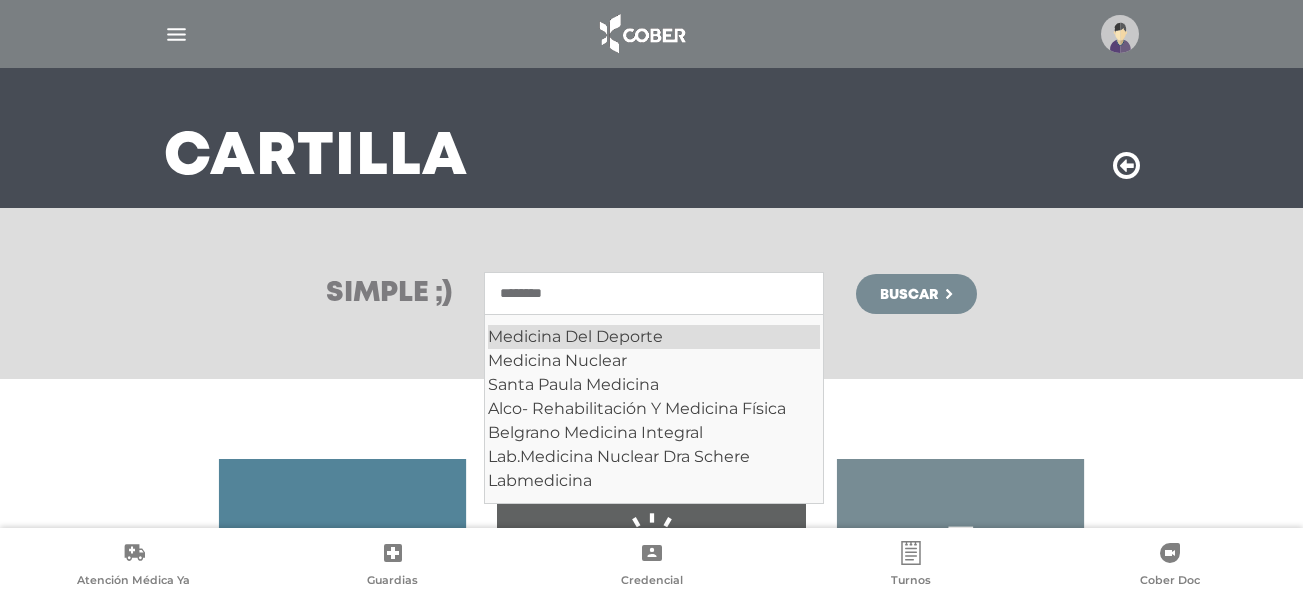 click on "Medicina Del Deporte" at bounding box center (654, 337) 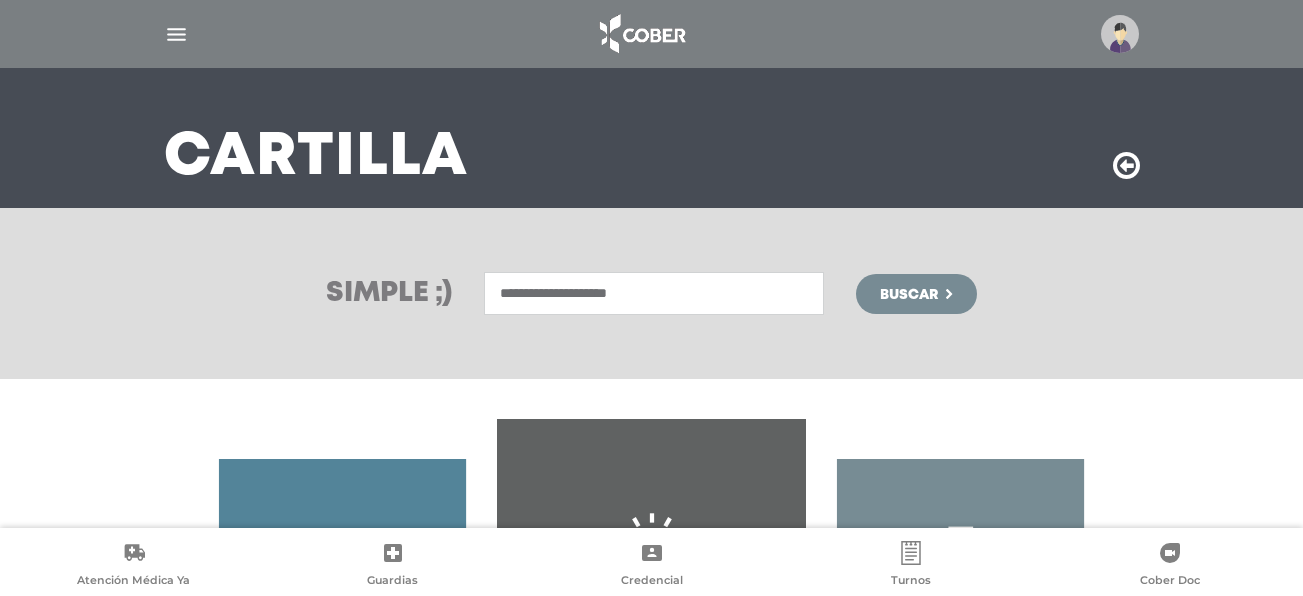 type on "**********" 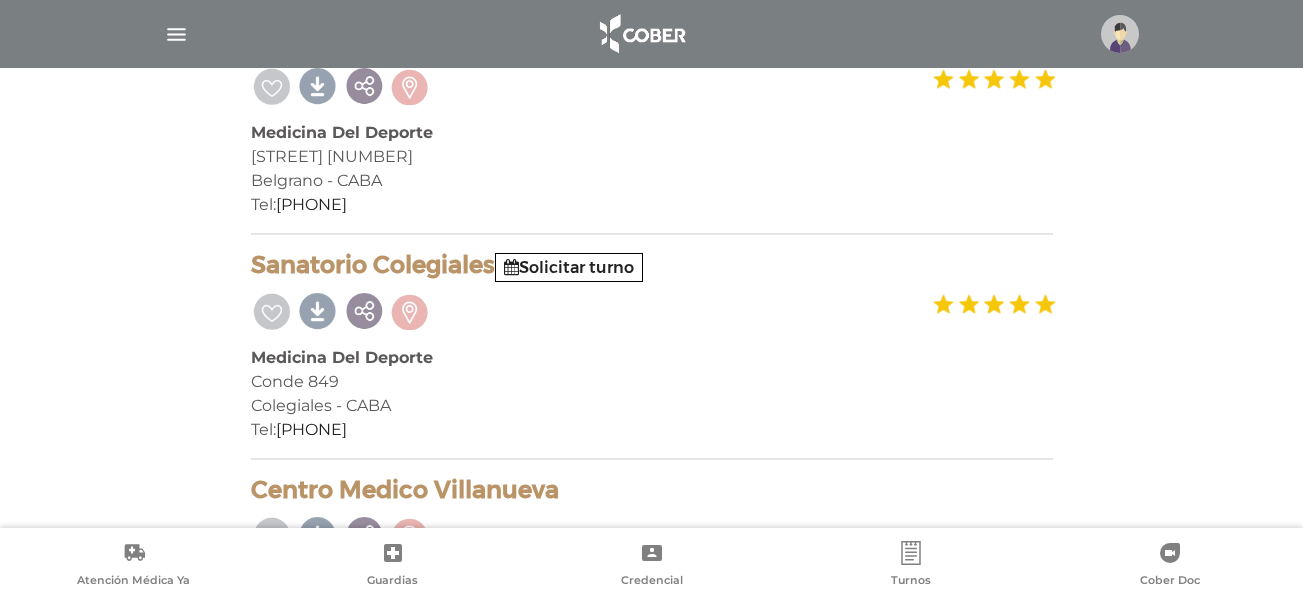 scroll, scrollTop: 416, scrollLeft: 0, axis: vertical 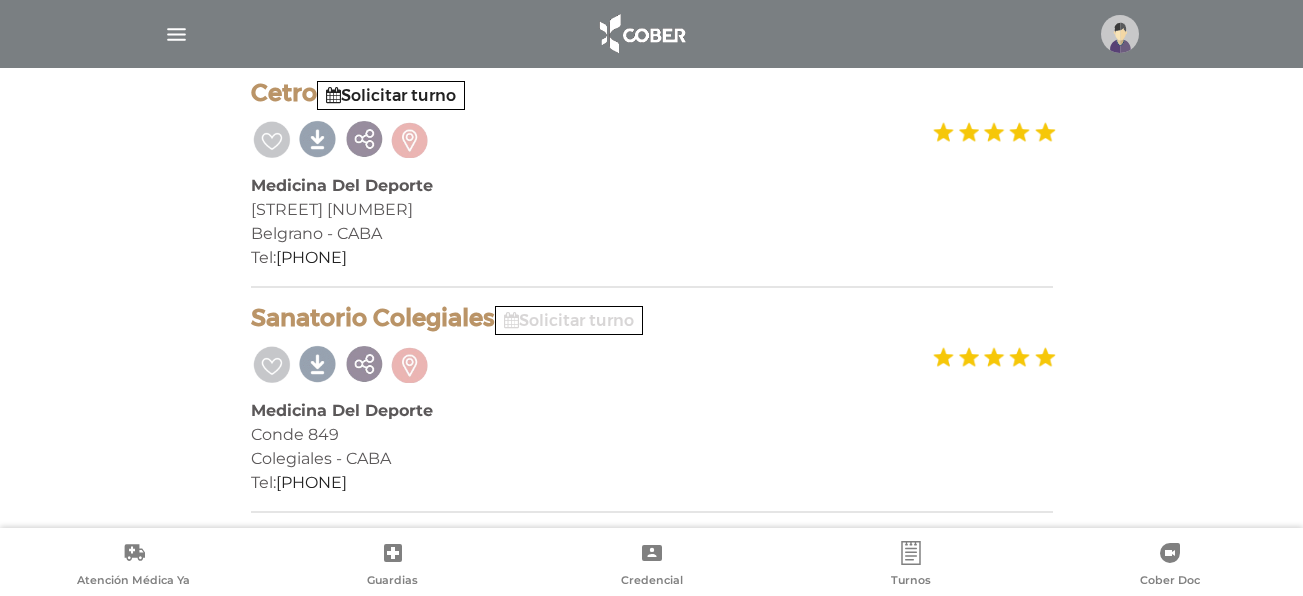 click on "Solicitar turno" at bounding box center (569, 320) 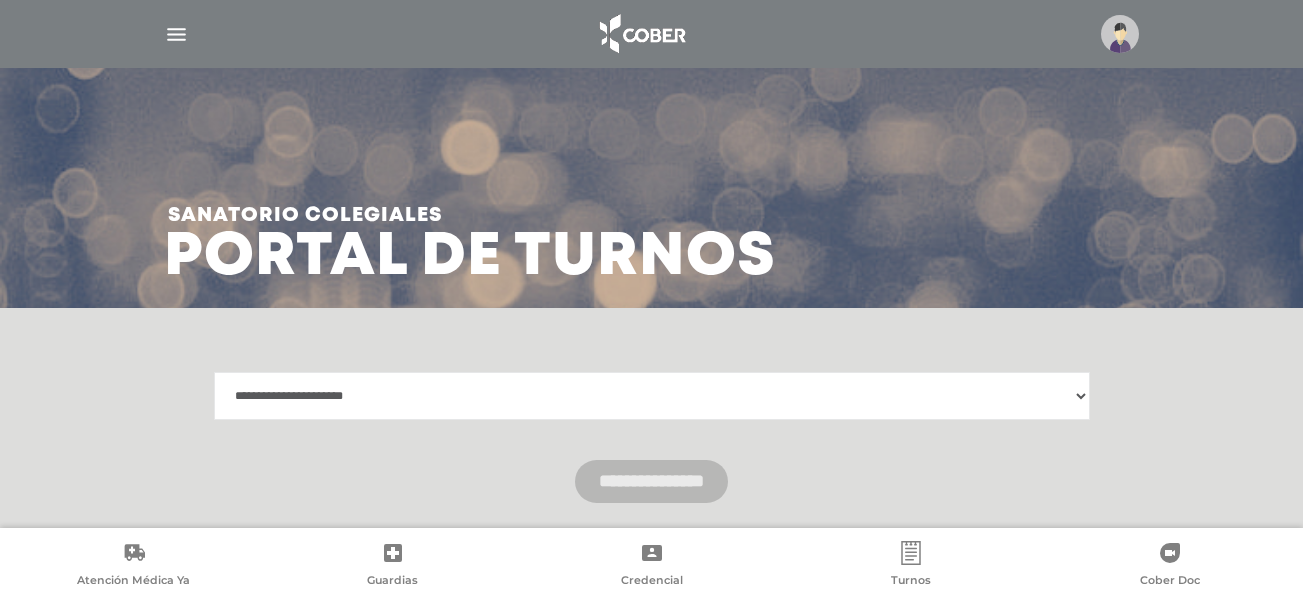 scroll, scrollTop: 0, scrollLeft: 0, axis: both 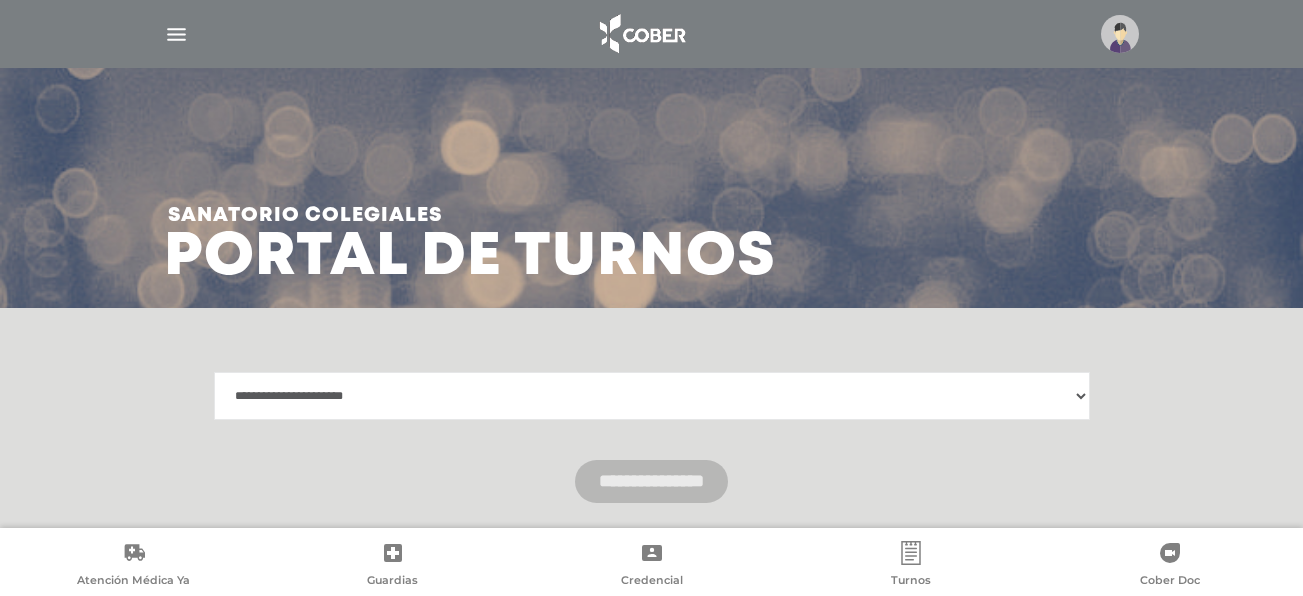 click on "**********" at bounding box center (652, 396) 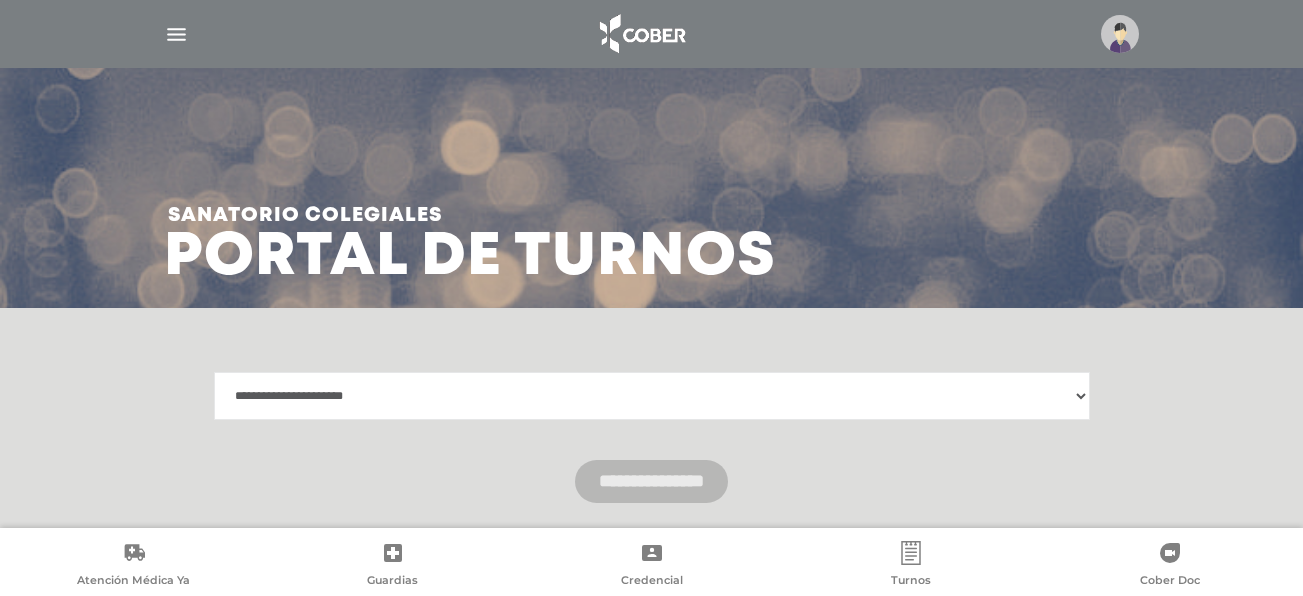 click on "**********" at bounding box center (652, 396) 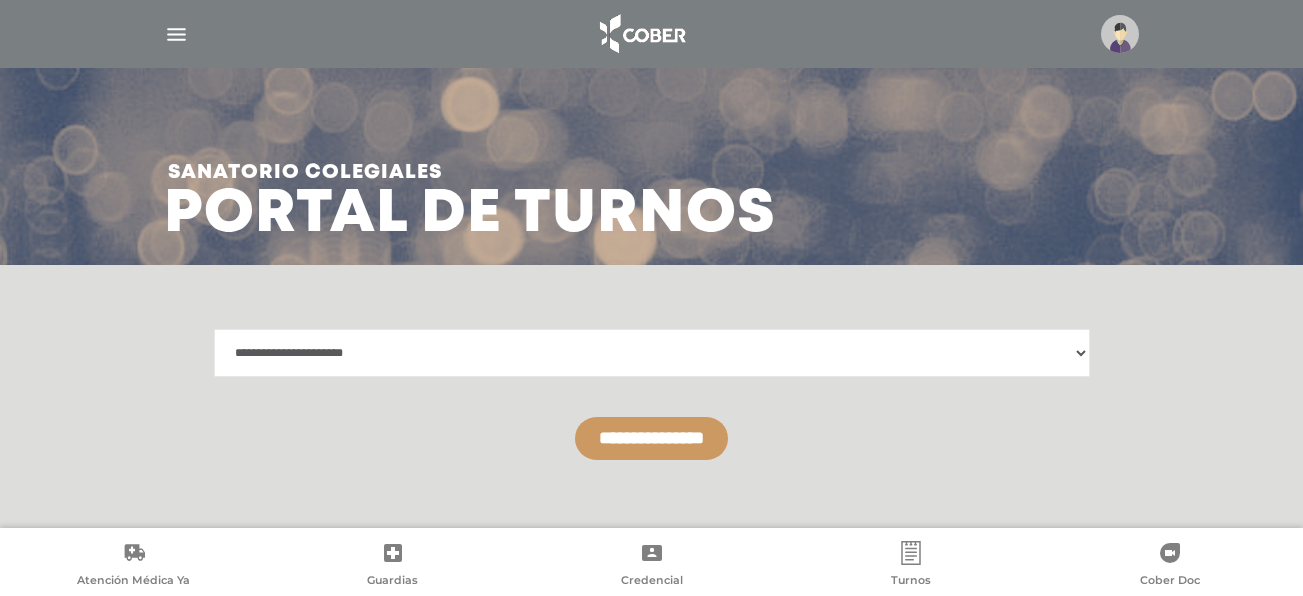 scroll, scrollTop: 63, scrollLeft: 0, axis: vertical 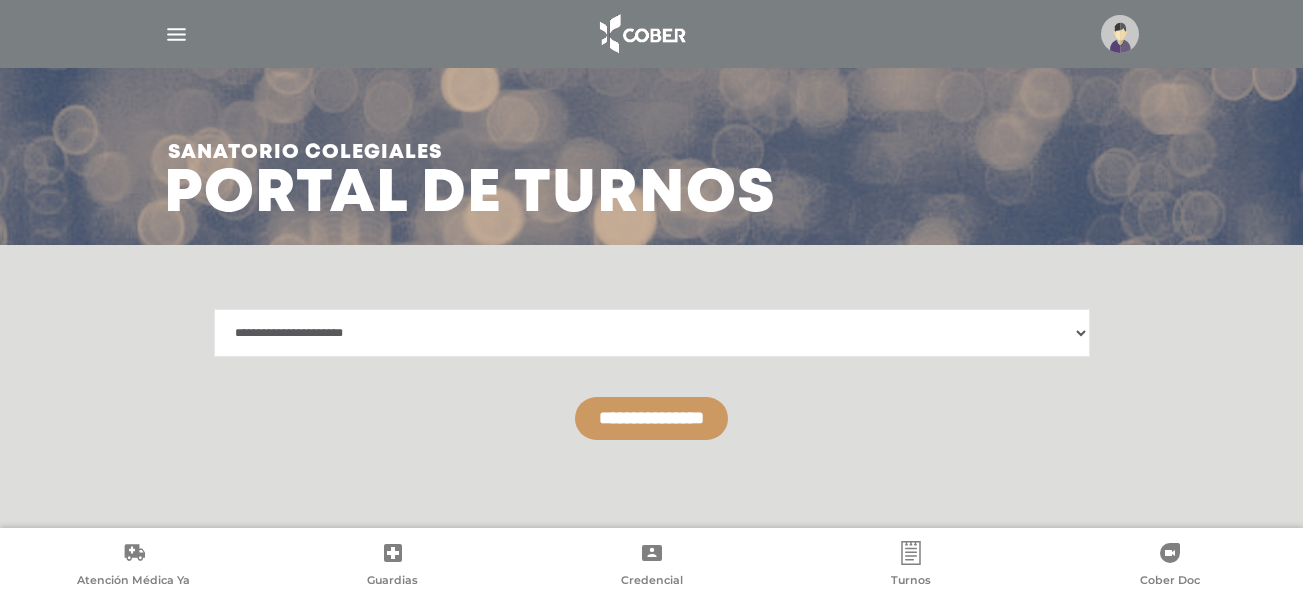 click on "**********" at bounding box center (651, 418) 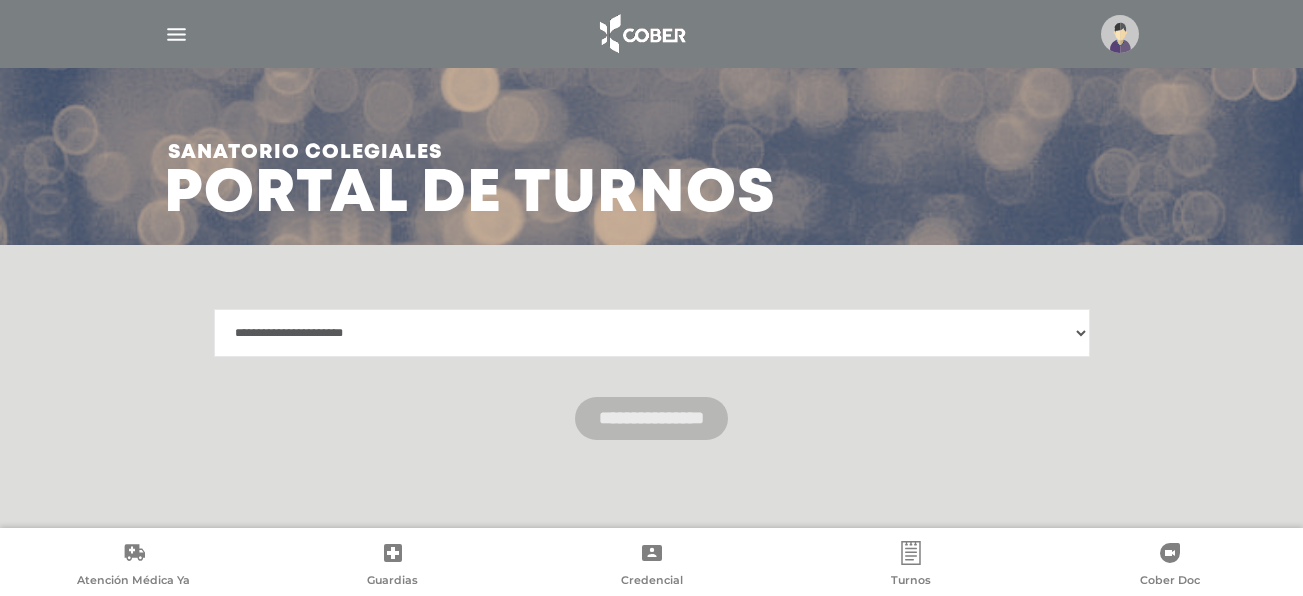 click on "**********" at bounding box center (652, 333) 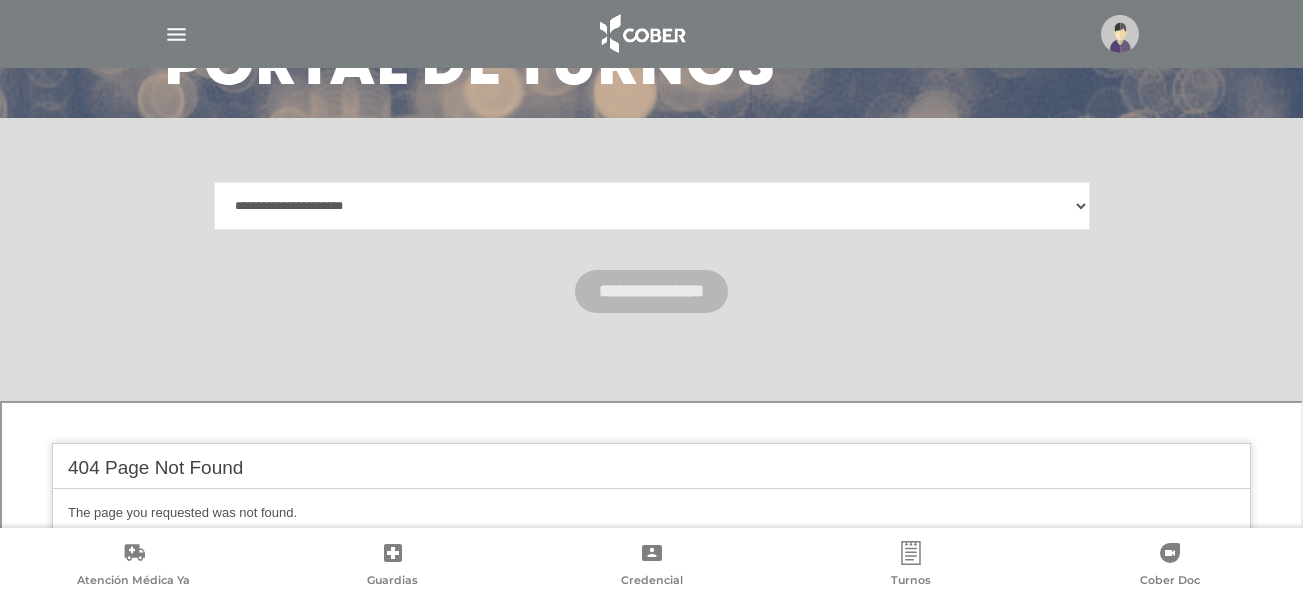 scroll, scrollTop: 0, scrollLeft: 0, axis: both 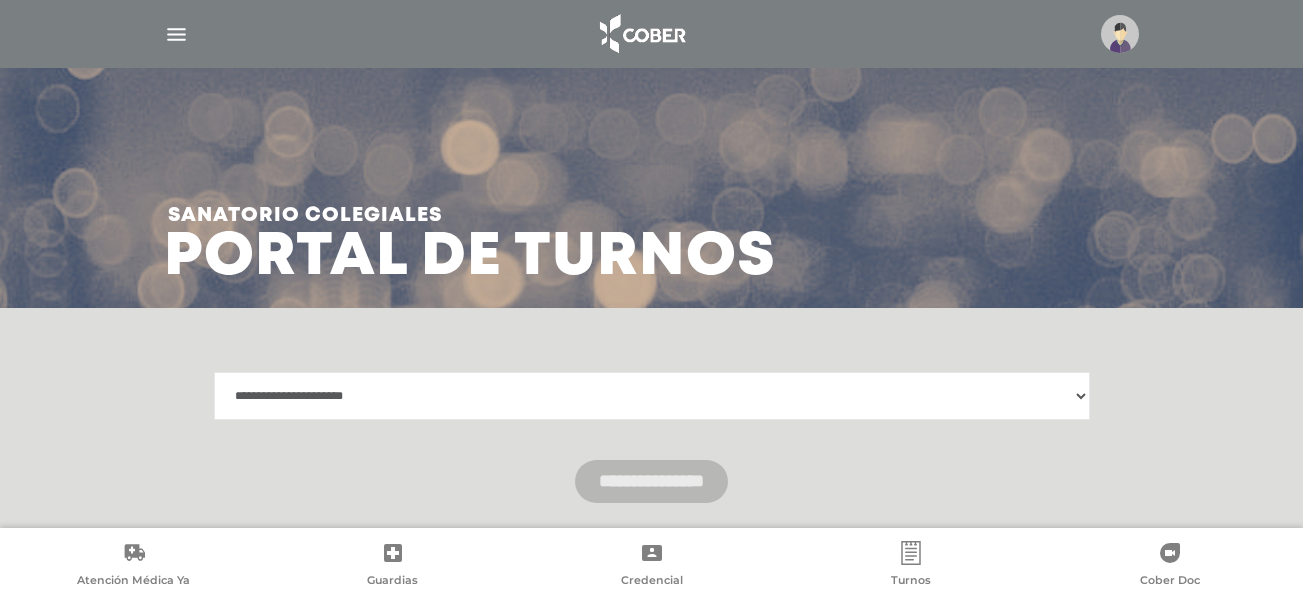 click on "**********" at bounding box center (652, 396) 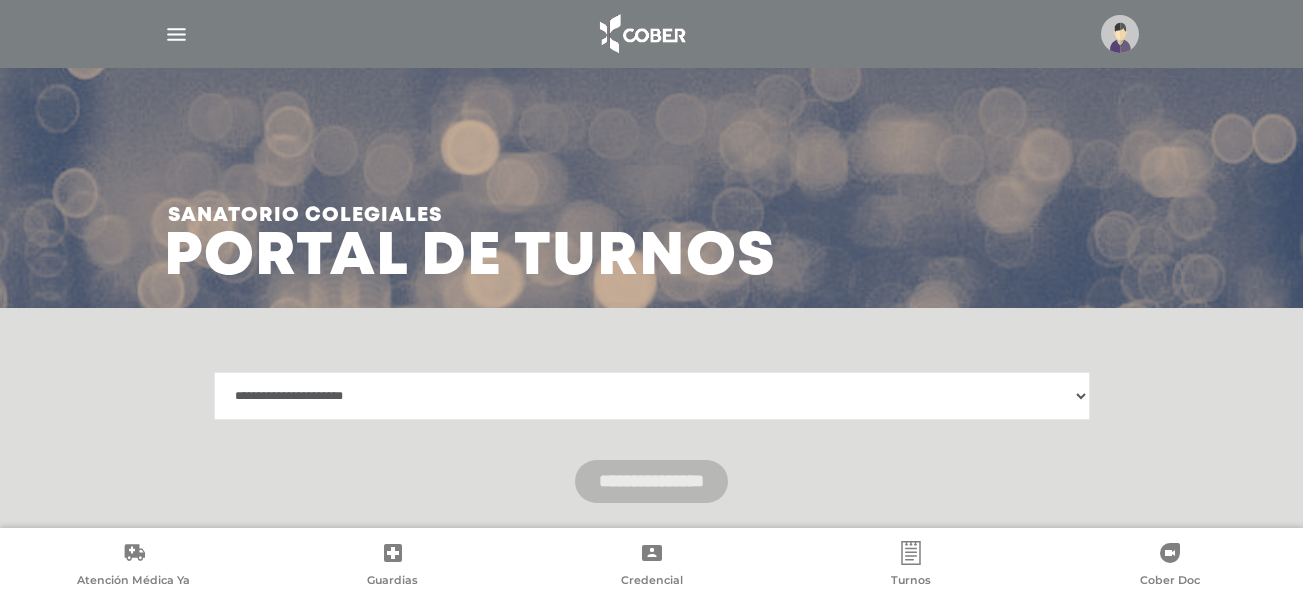 click on "**********" at bounding box center (652, 396) 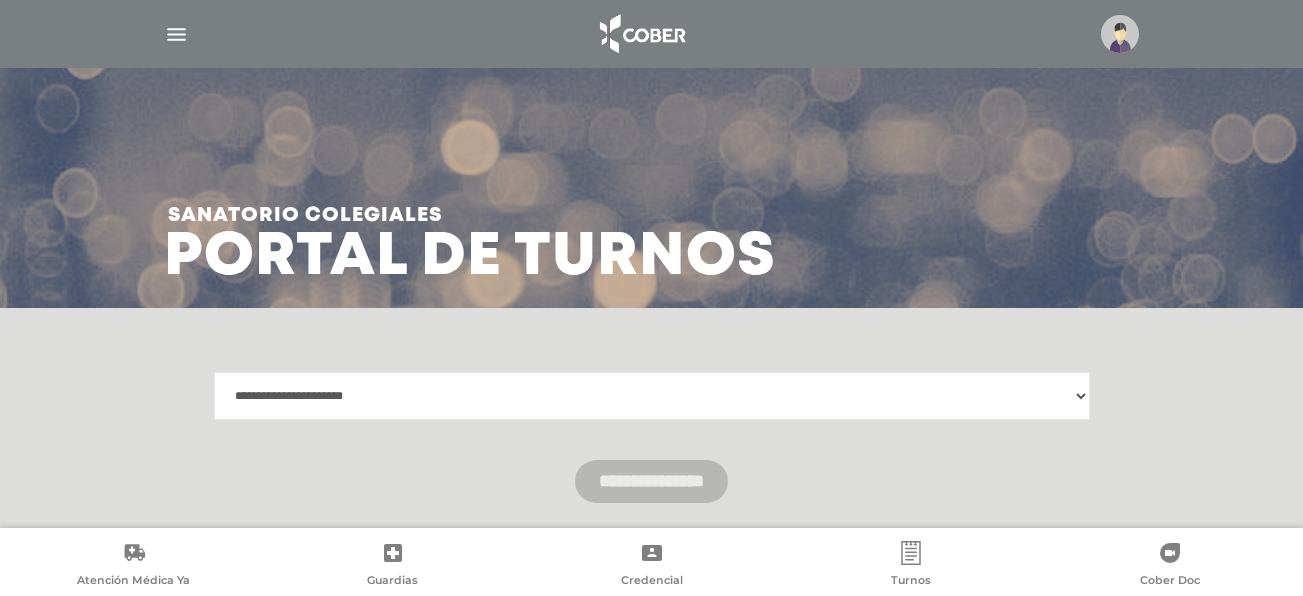 click on "**********" at bounding box center (652, 437) 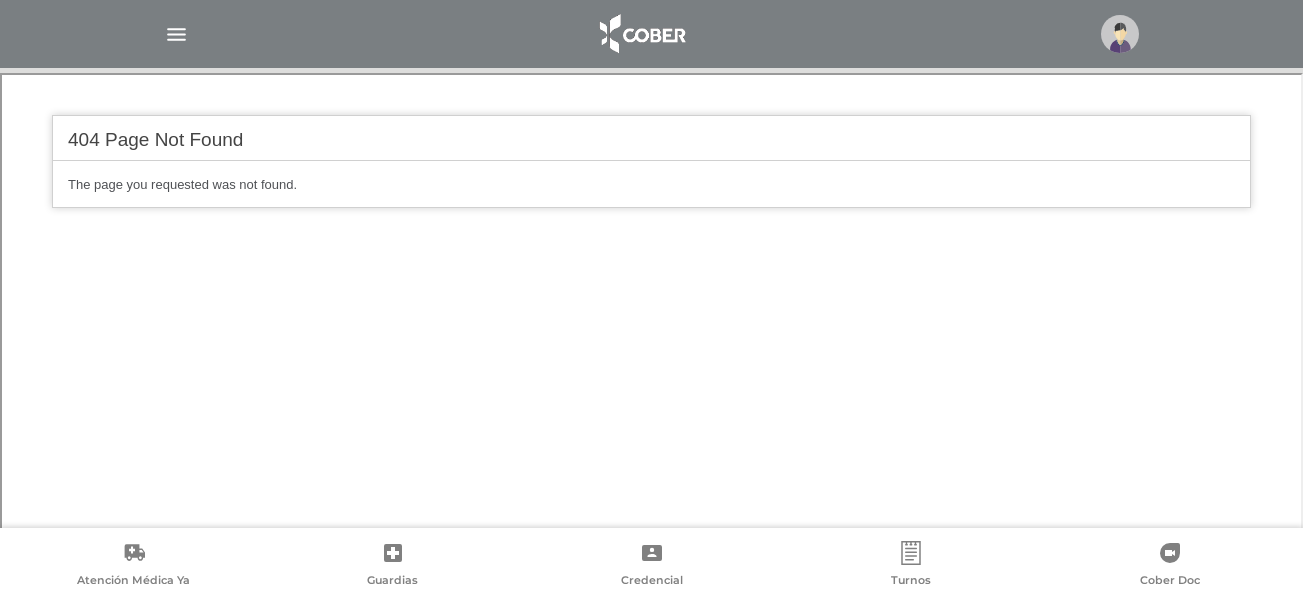 scroll, scrollTop: 441, scrollLeft: 0, axis: vertical 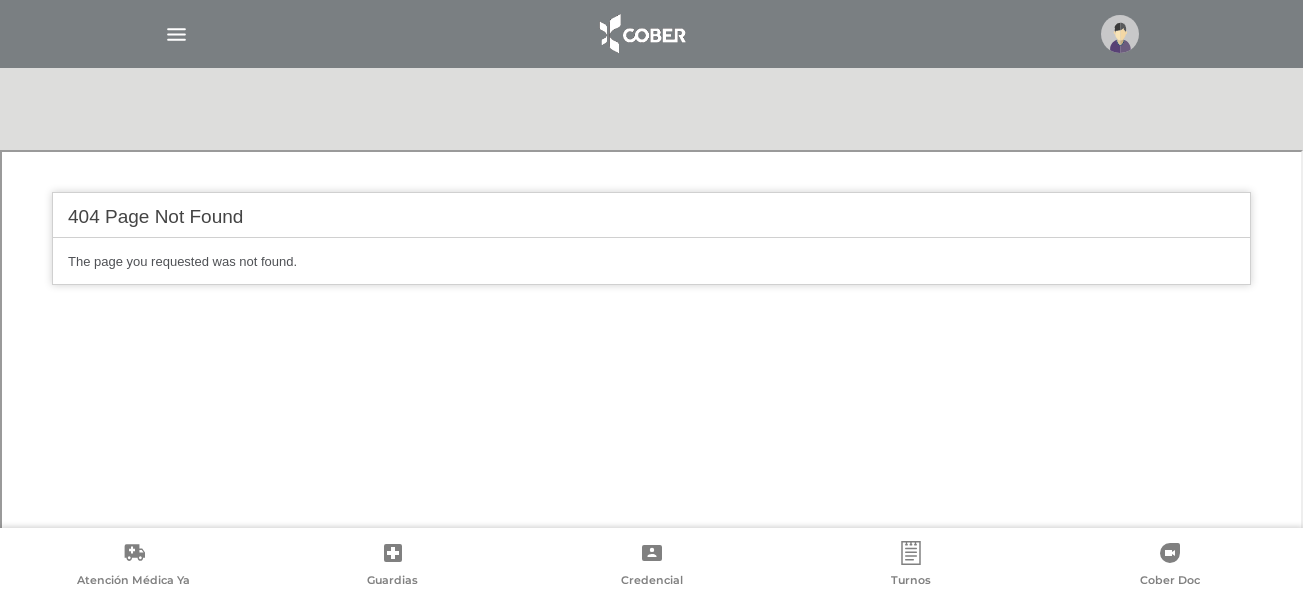 click at bounding box center (176, 34) 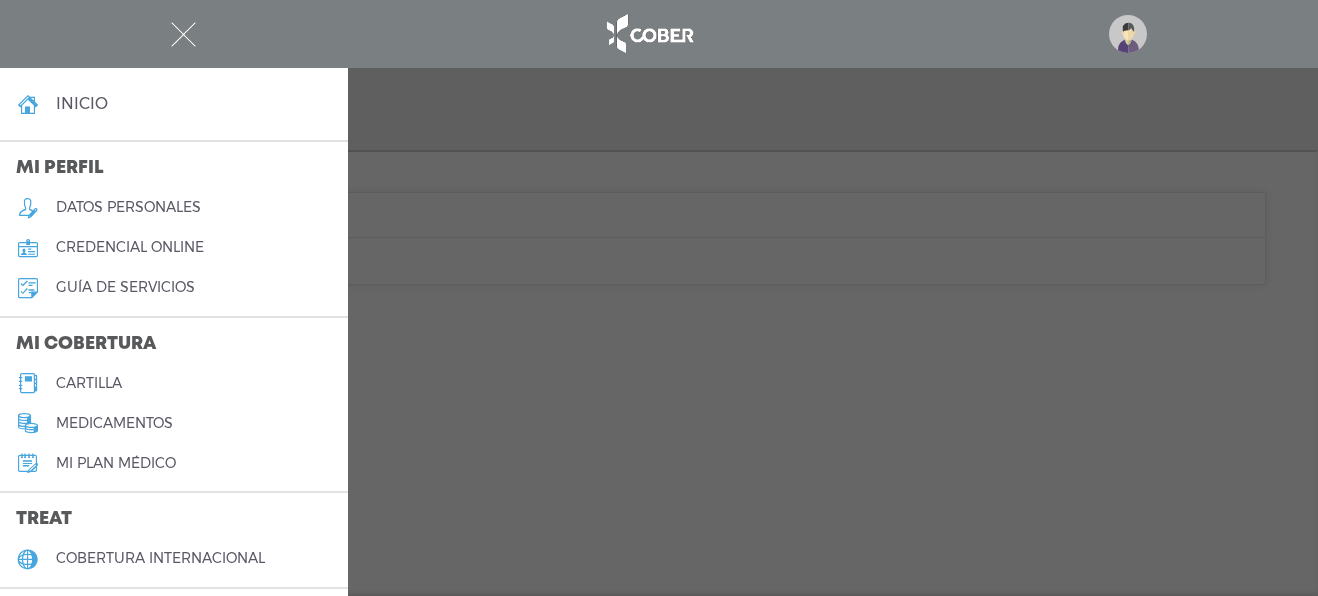 click on "cartilla" at bounding box center [89, 383] 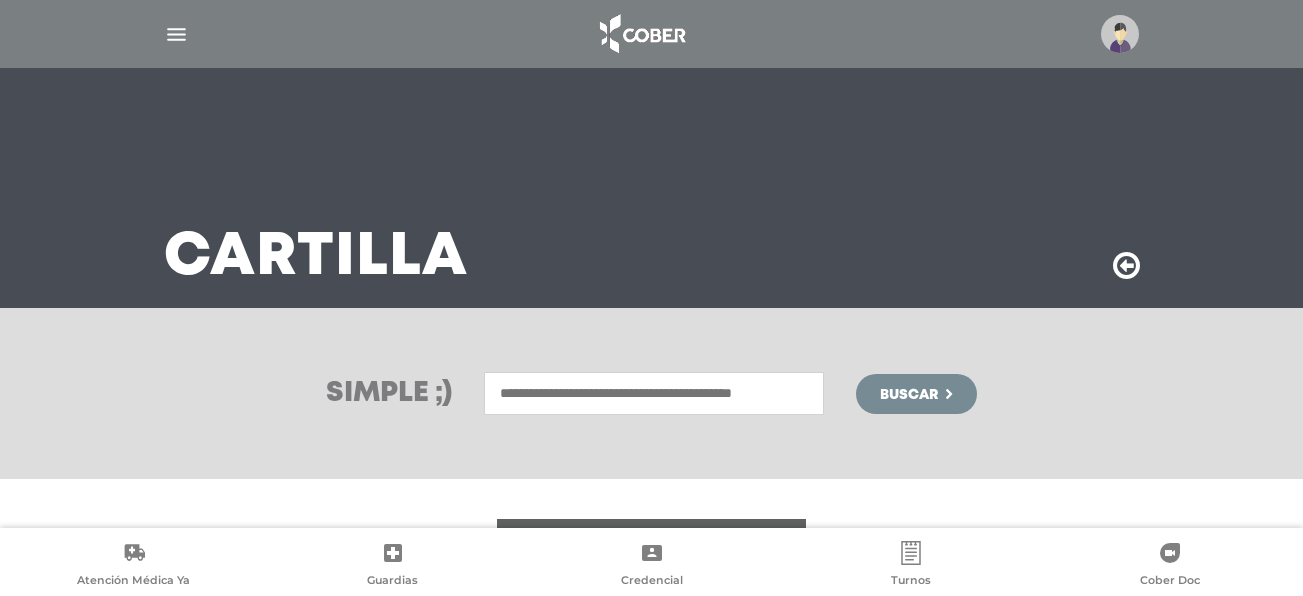 scroll, scrollTop: 0, scrollLeft: 0, axis: both 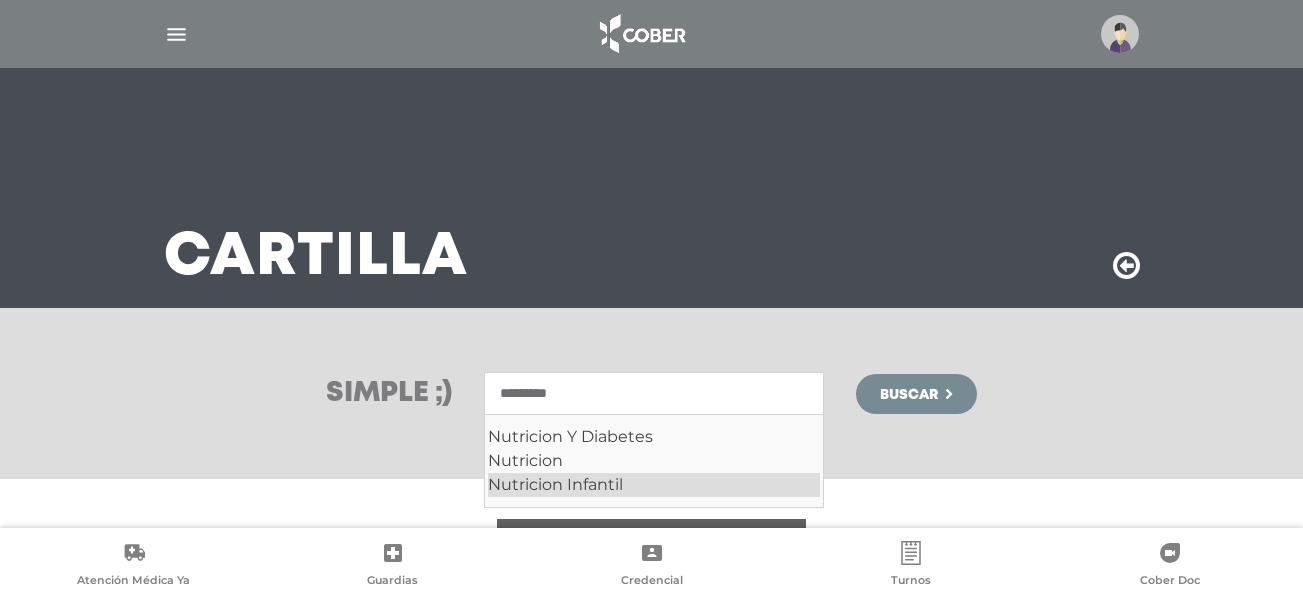 click on "Nutricion Infantil" at bounding box center (654, 485) 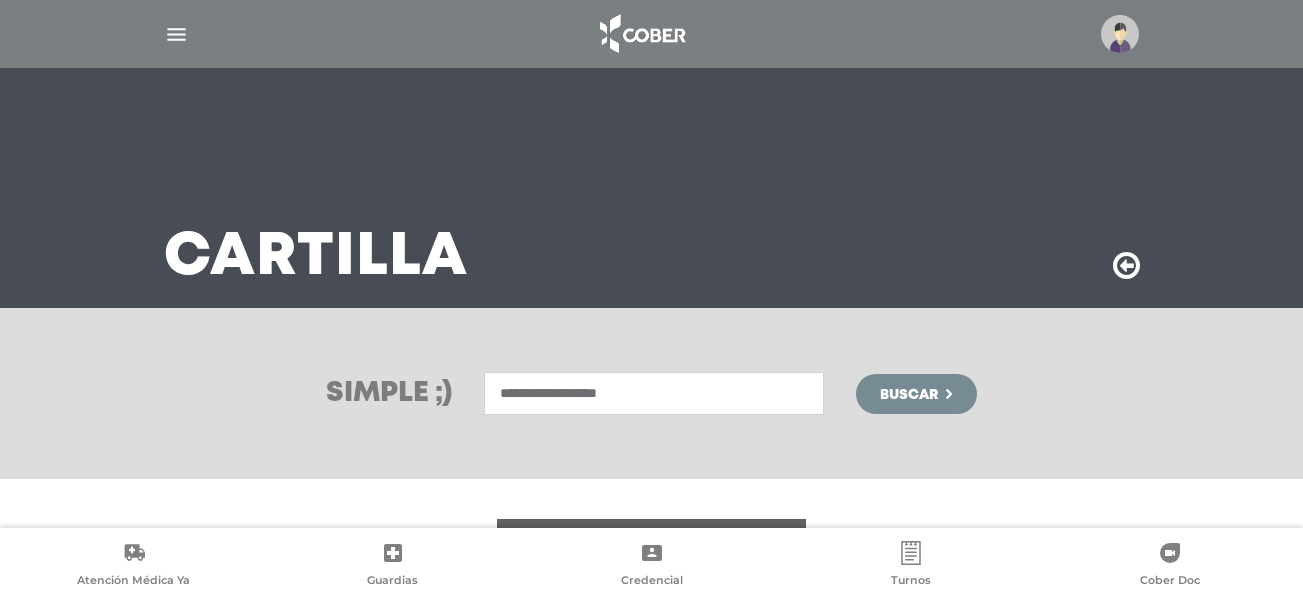 type on "**********" 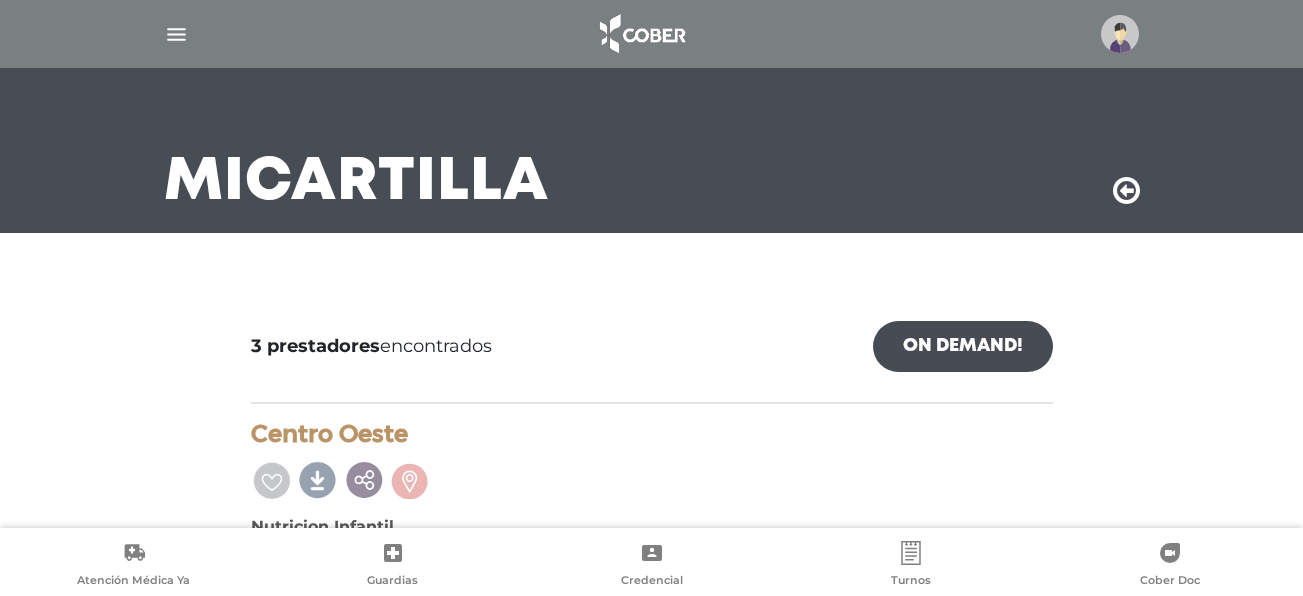 scroll, scrollTop: 0, scrollLeft: 0, axis: both 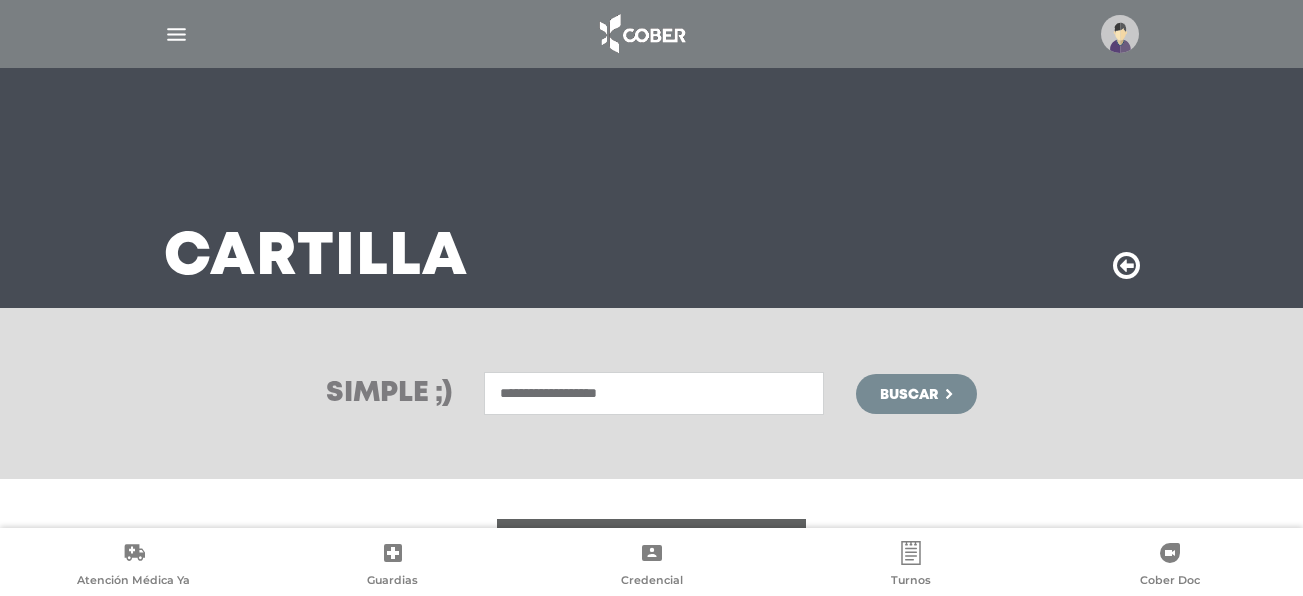 click on "**********" at bounding box center [654, 393] 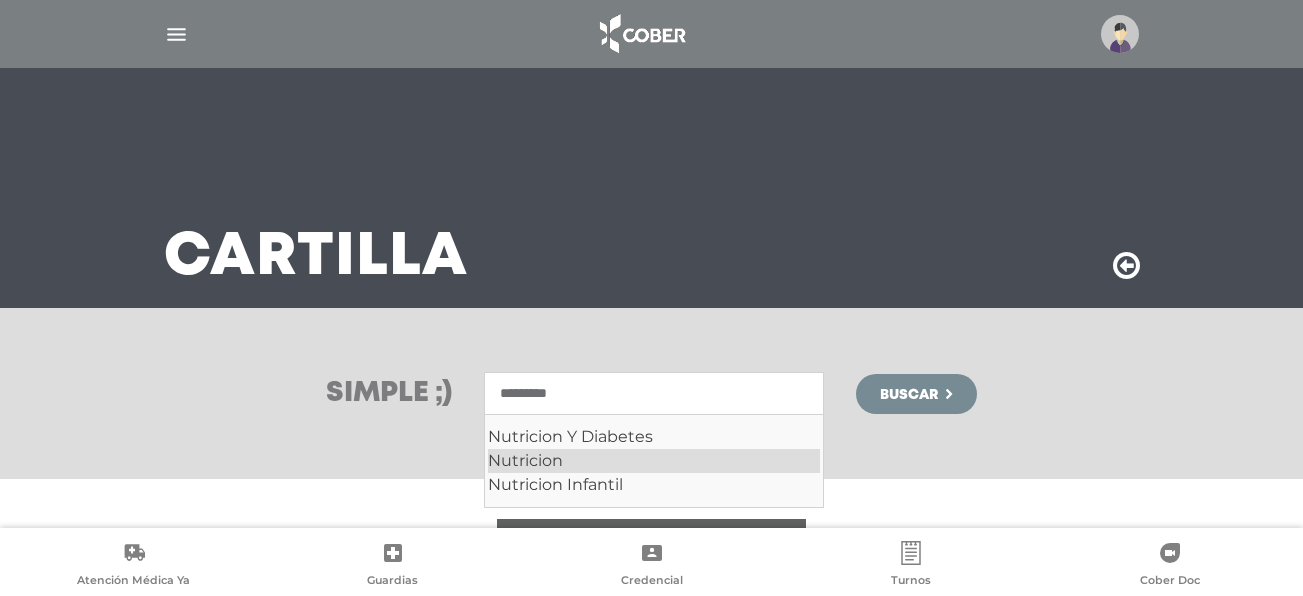 click on "Nutricion" at bounding box center [654, 461] 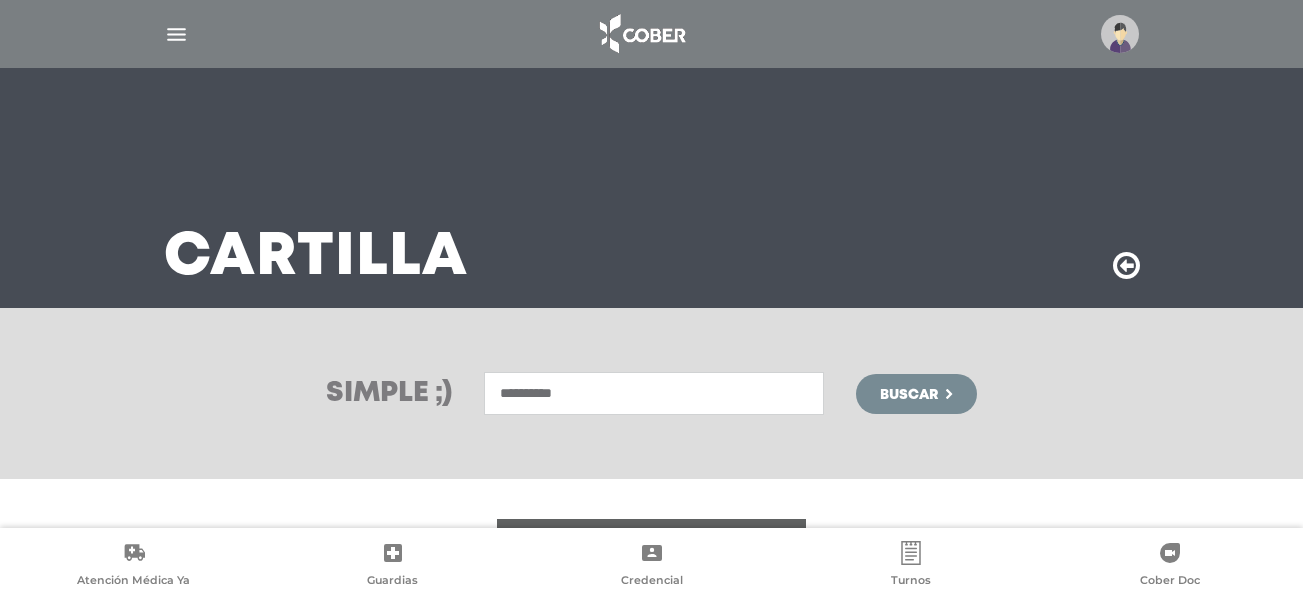 type on "*********" 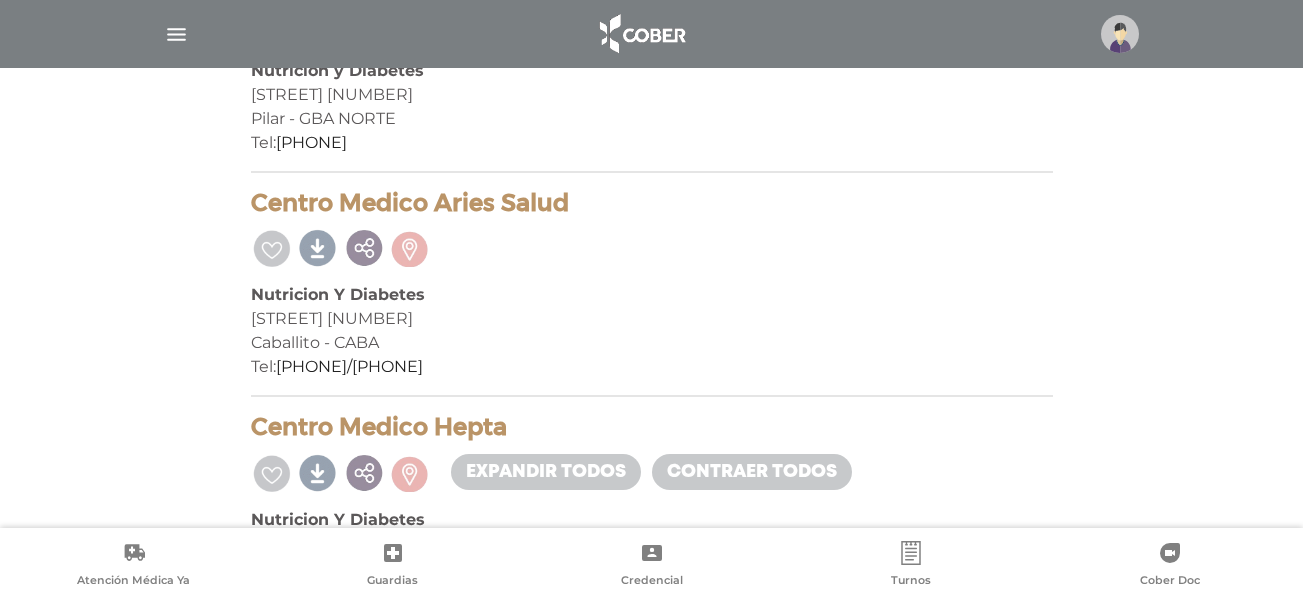 scroll, scrollTop: 9621, scrollLeft: 0, axis: vertical 